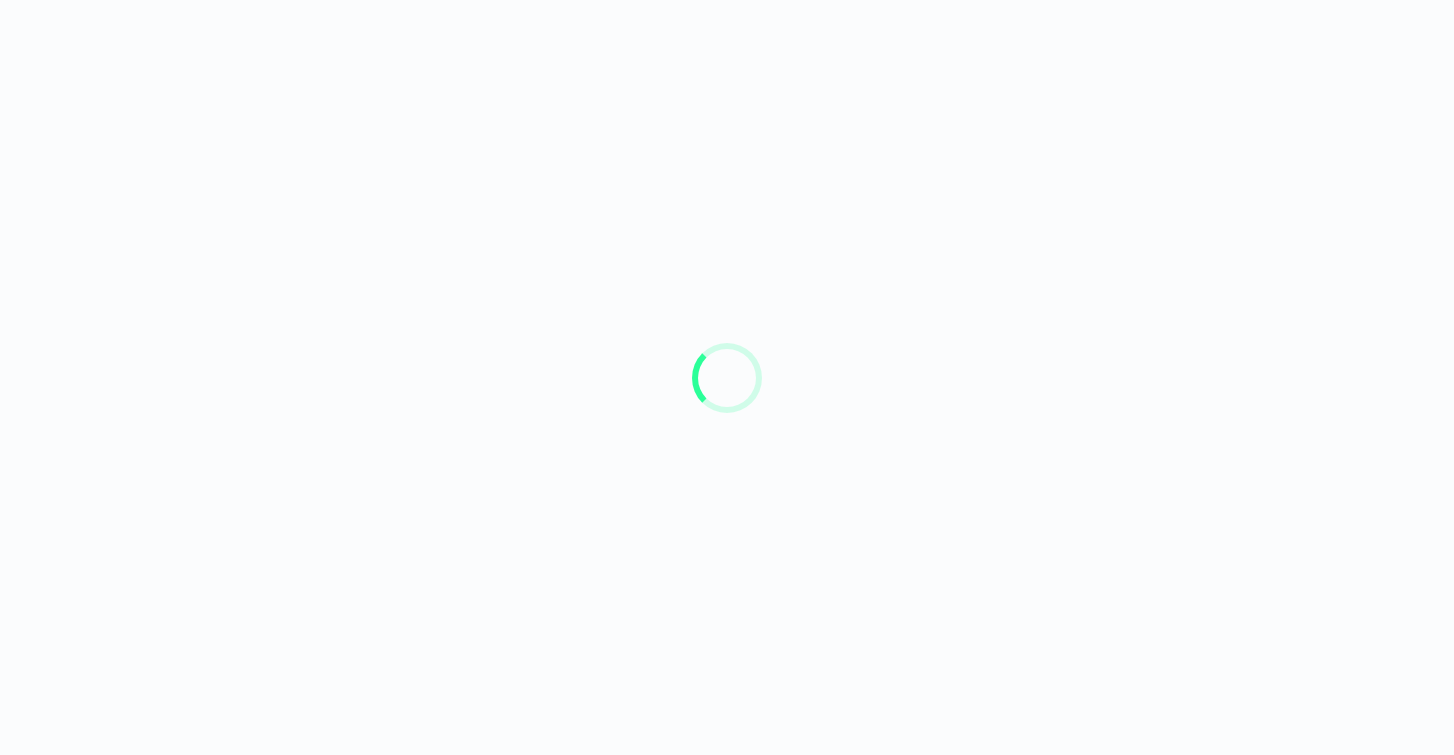scroll, scrollTop: 0, scrollLeft: 0, axis: both 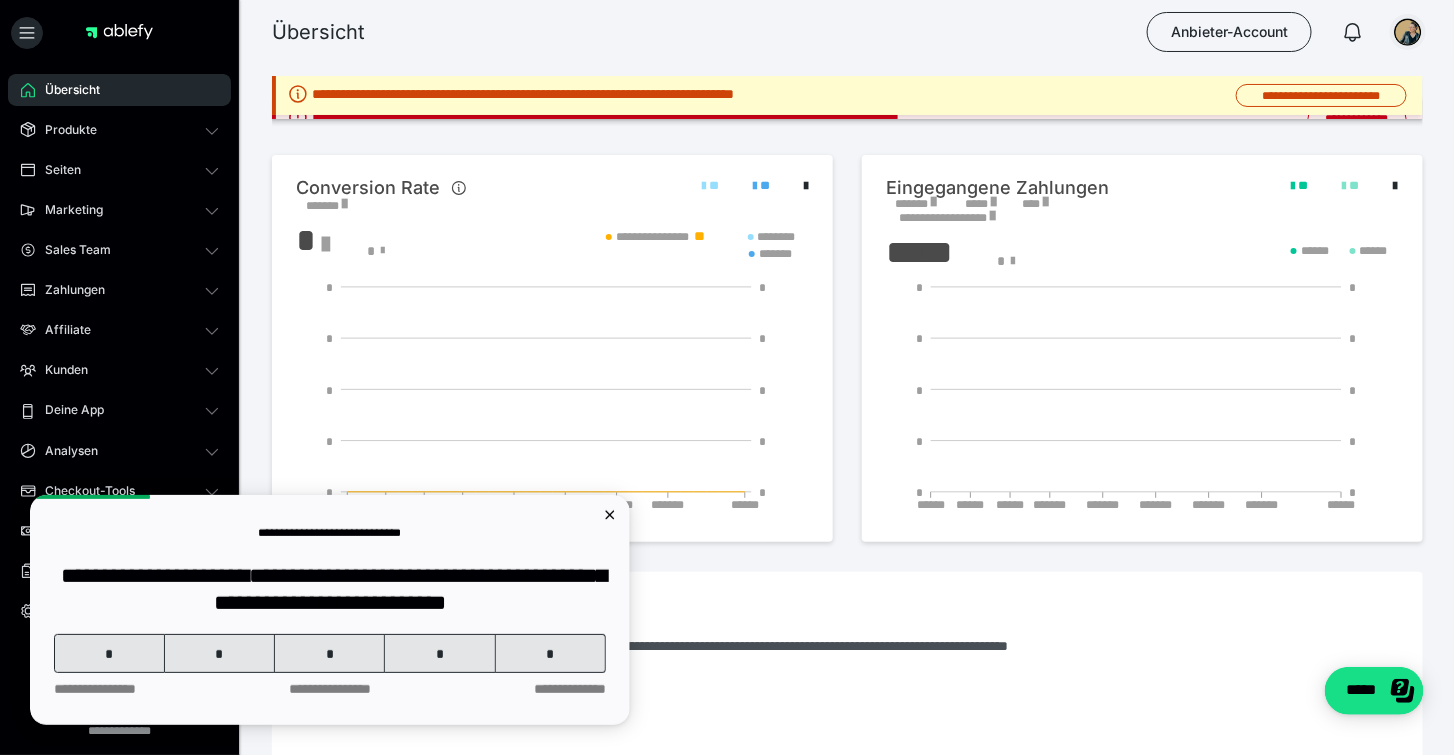 click at bounding box center [1408, 32] 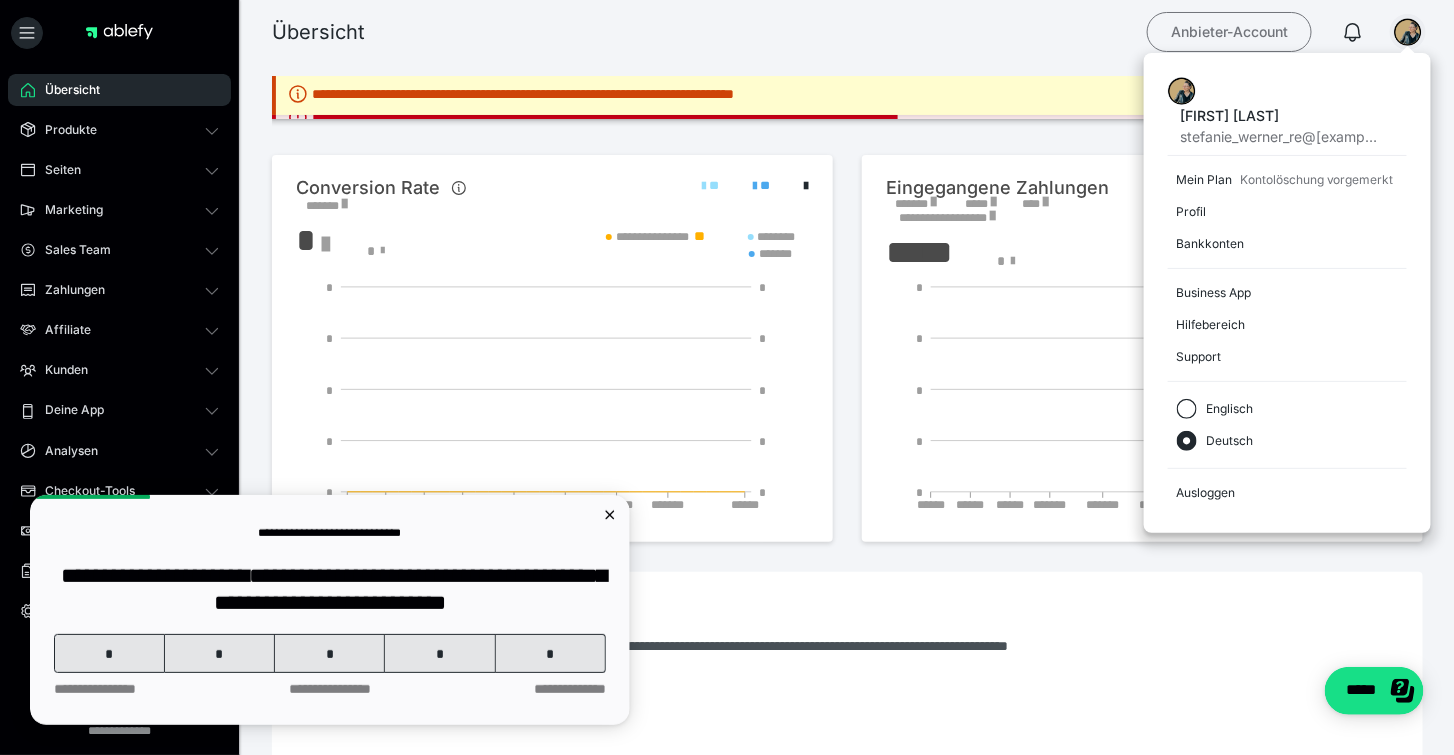click on "Anbieter-Account" at bounding box center [1229, 32] 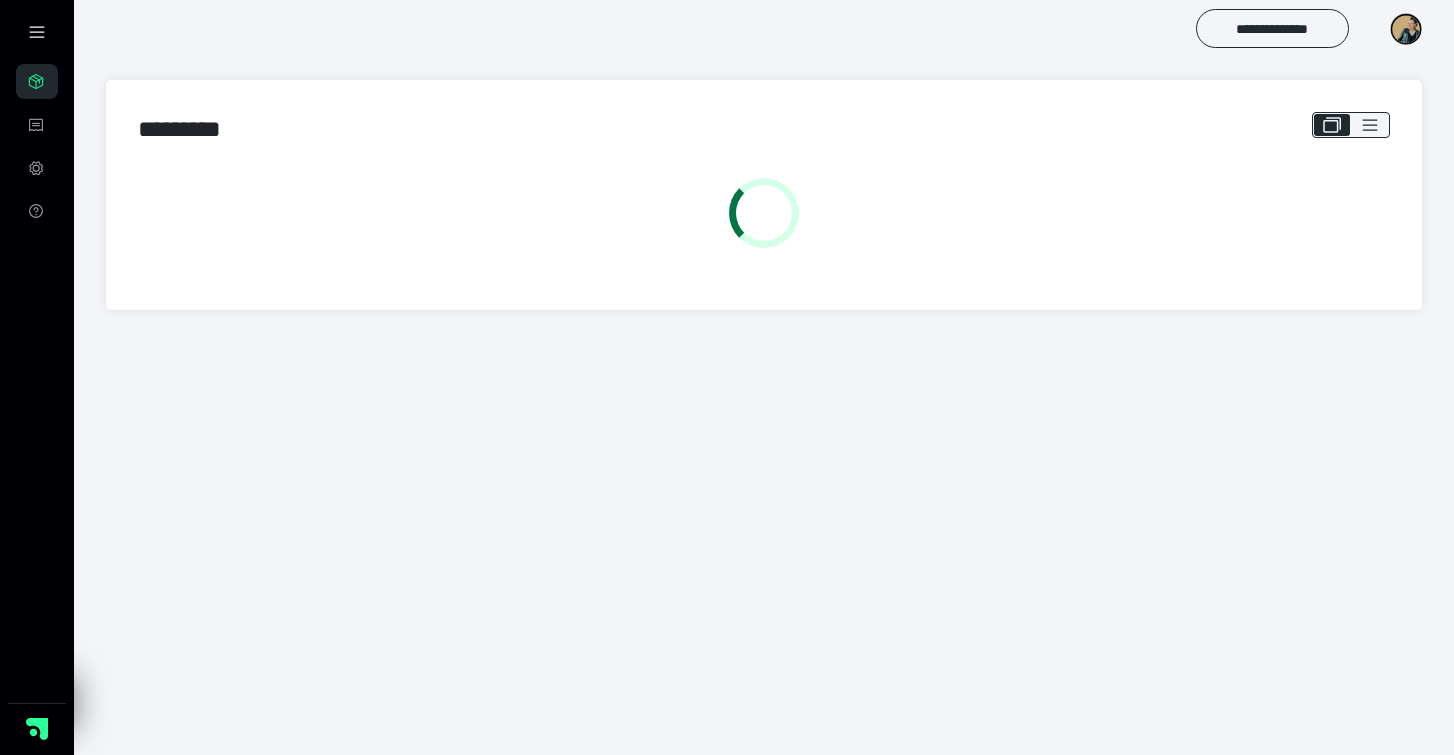 scroll, scrollTop: 0, scrollLeft: 0, axis: both 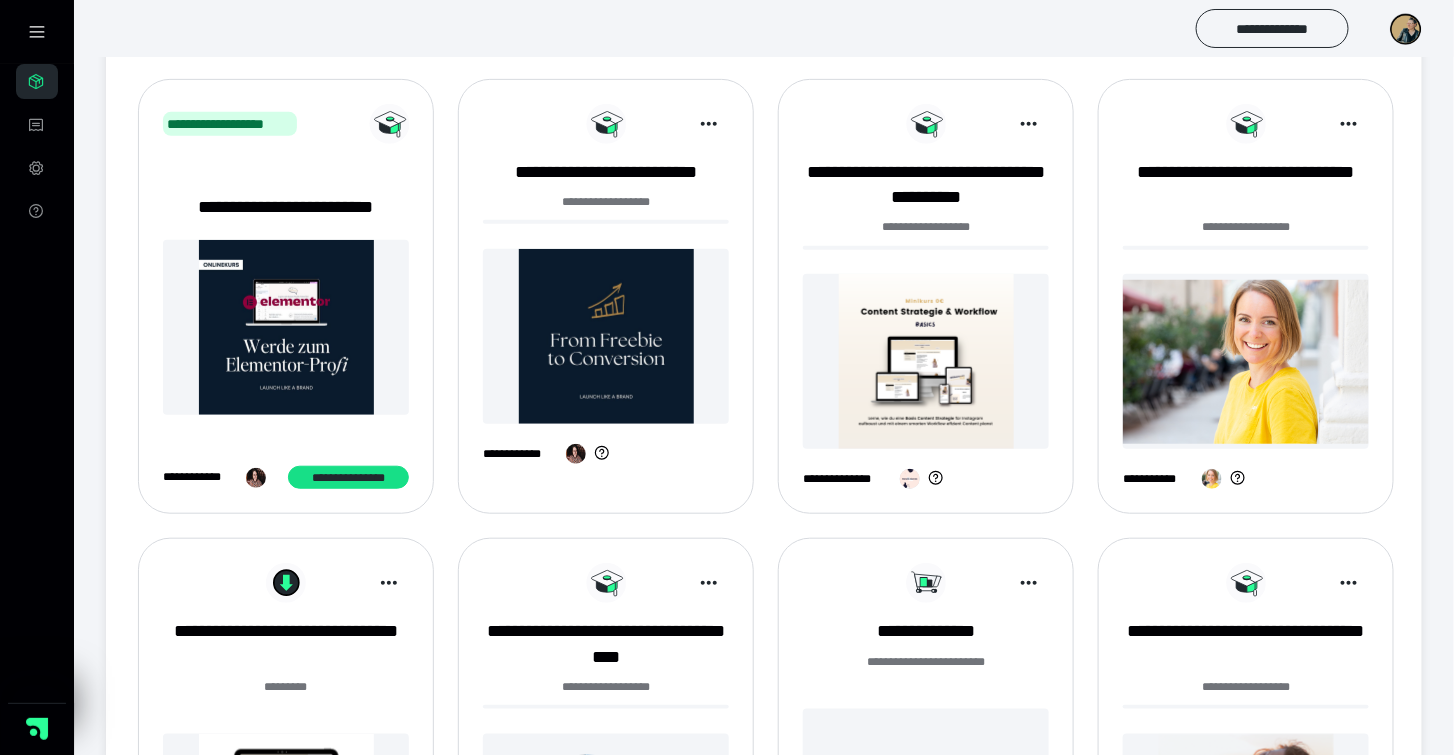 click at bounding box center (926, 361) 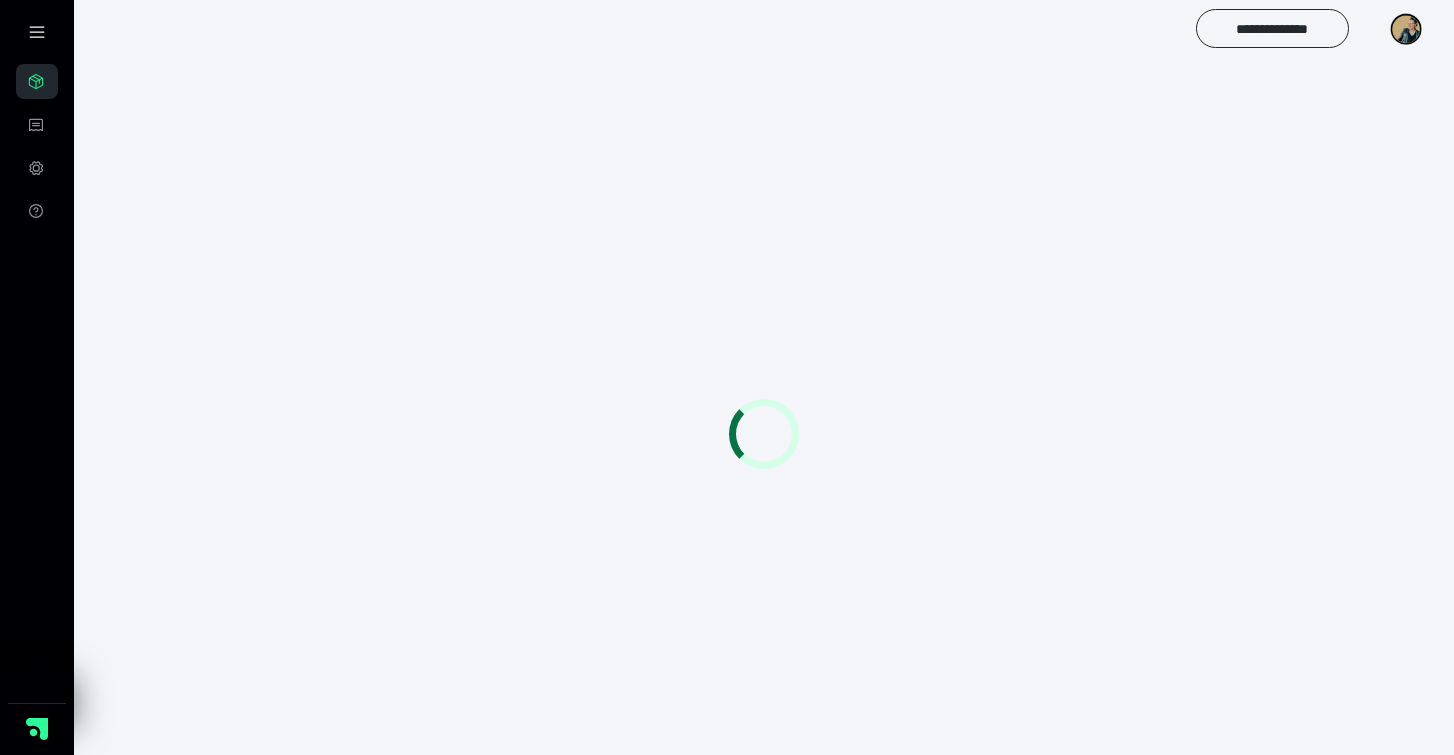 scroll, scrollTop: 0, scrollLeft: 0, axis: both 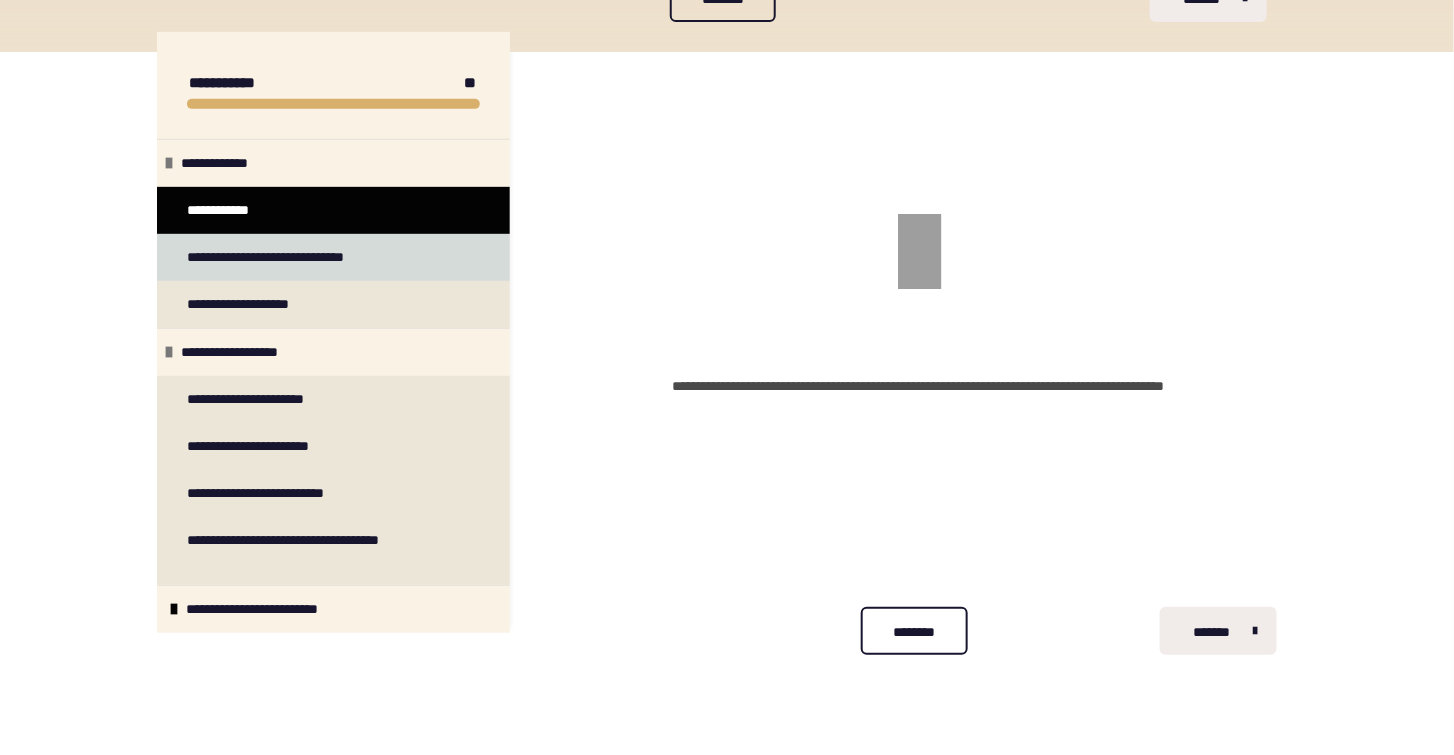 click on "**********" at bounding box center (295, 257) 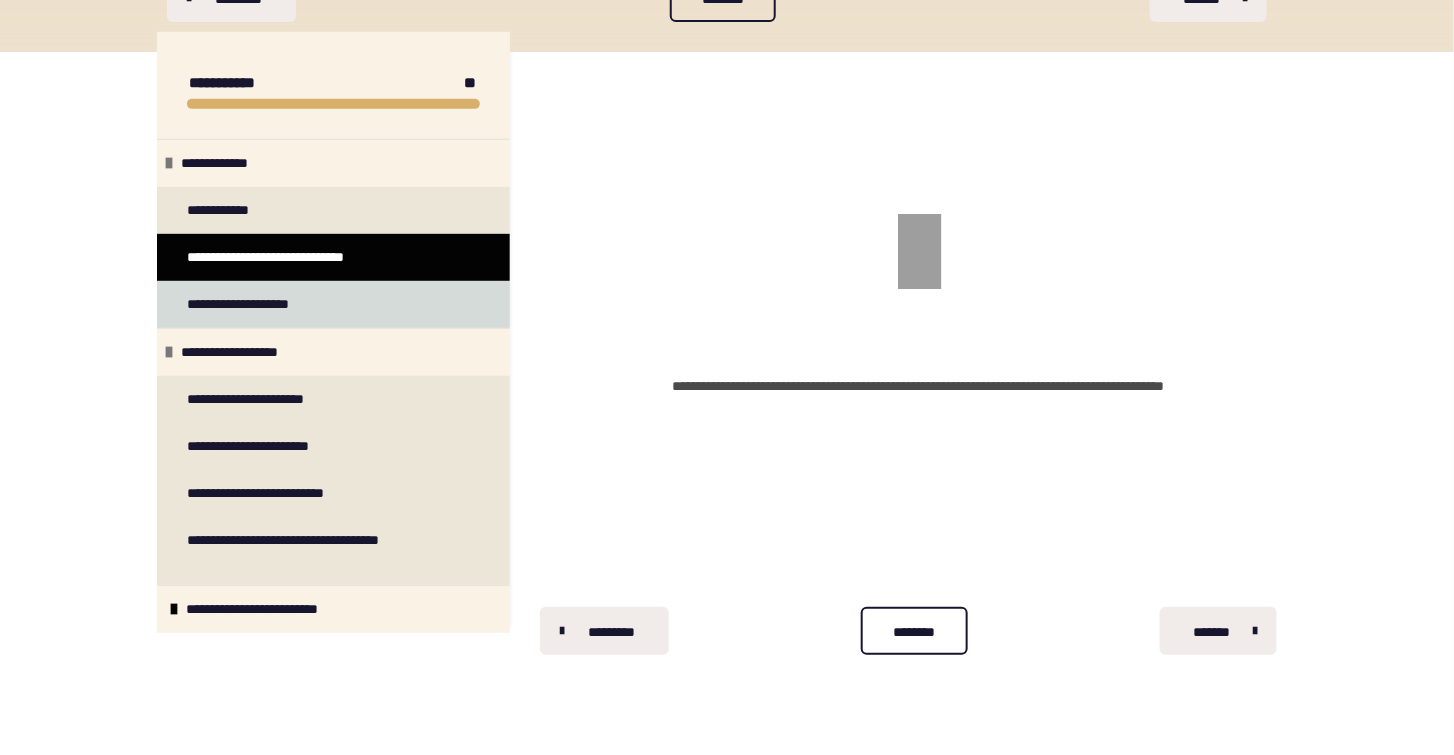 click on "**********" at bounding box center (333, 304) 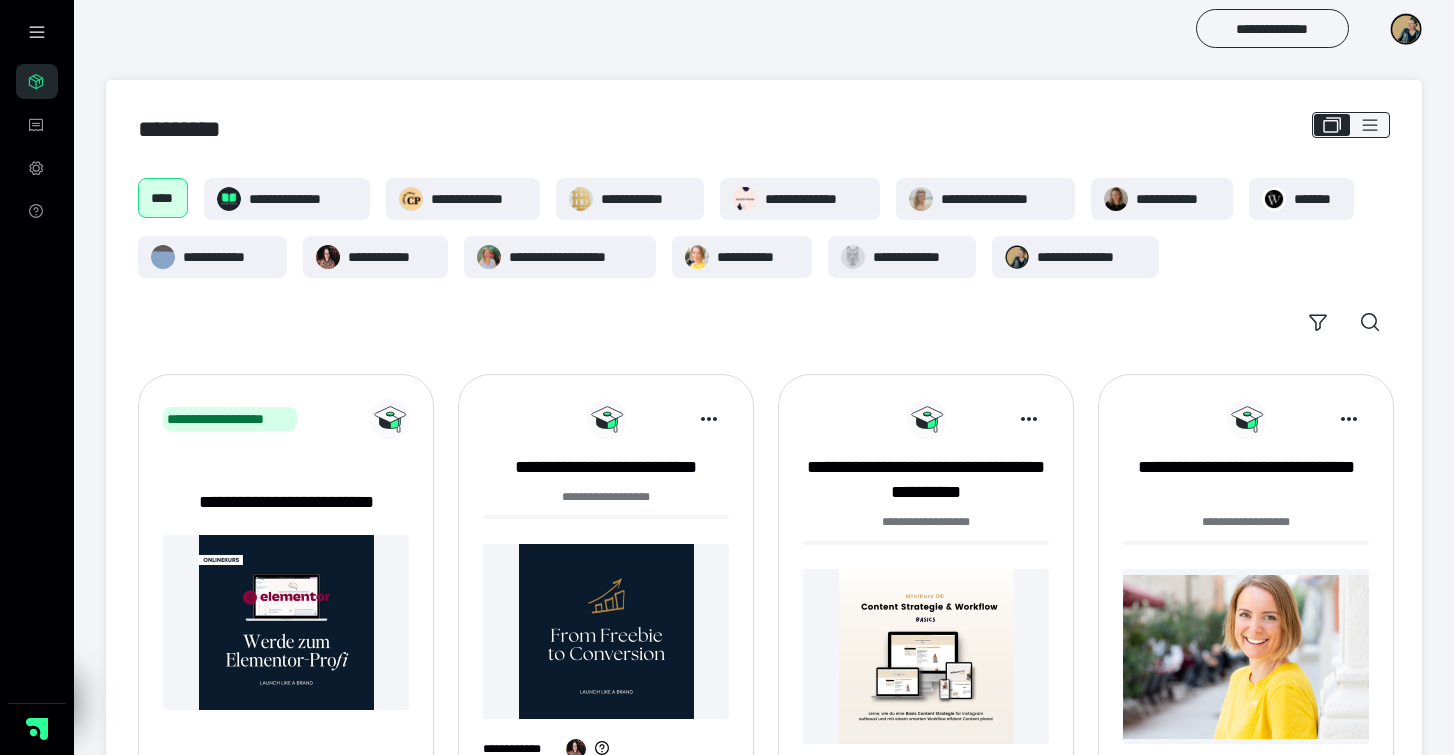 scroll, scrollTop: 295, scrollLeft: 0, axis: vertical 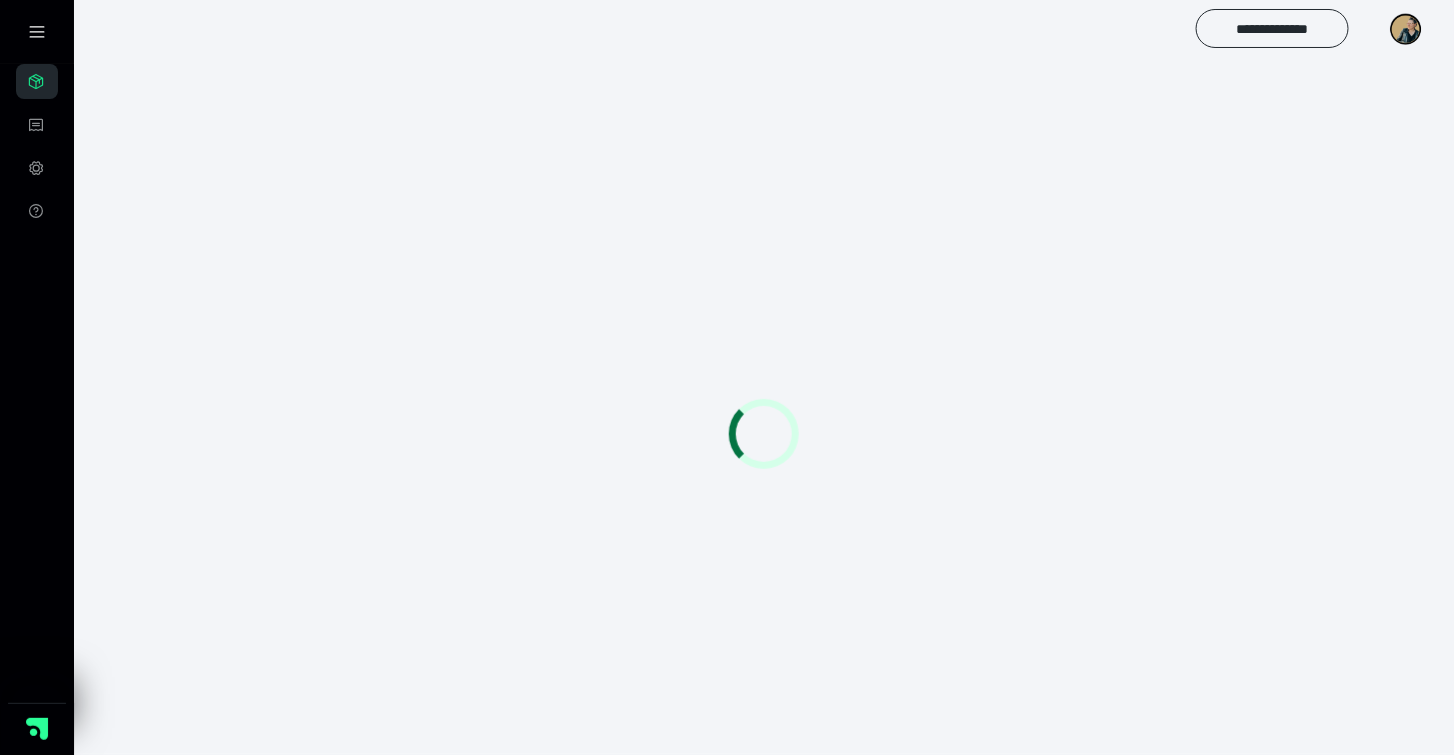 click at bounding box center [1406, 29] 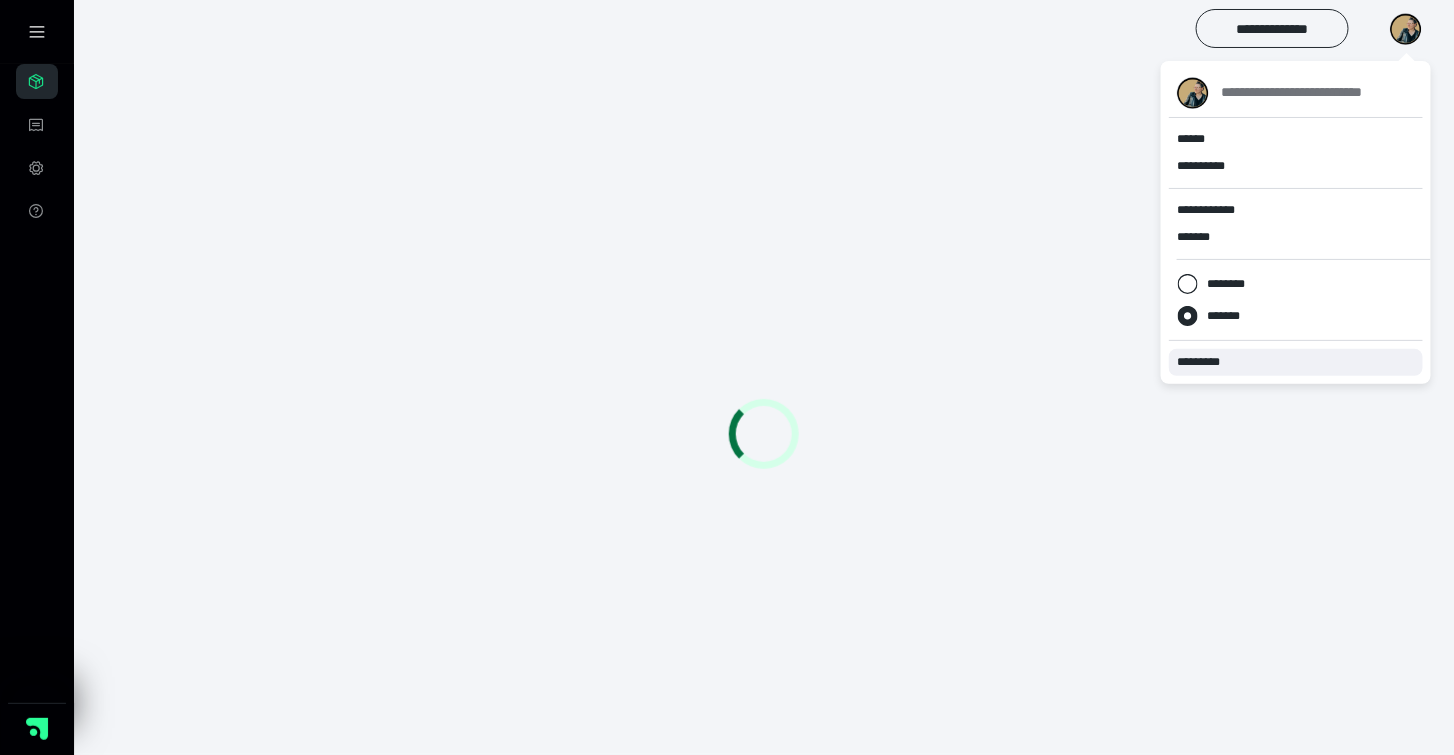 click on "*********" at bounding box center (1207, 362) 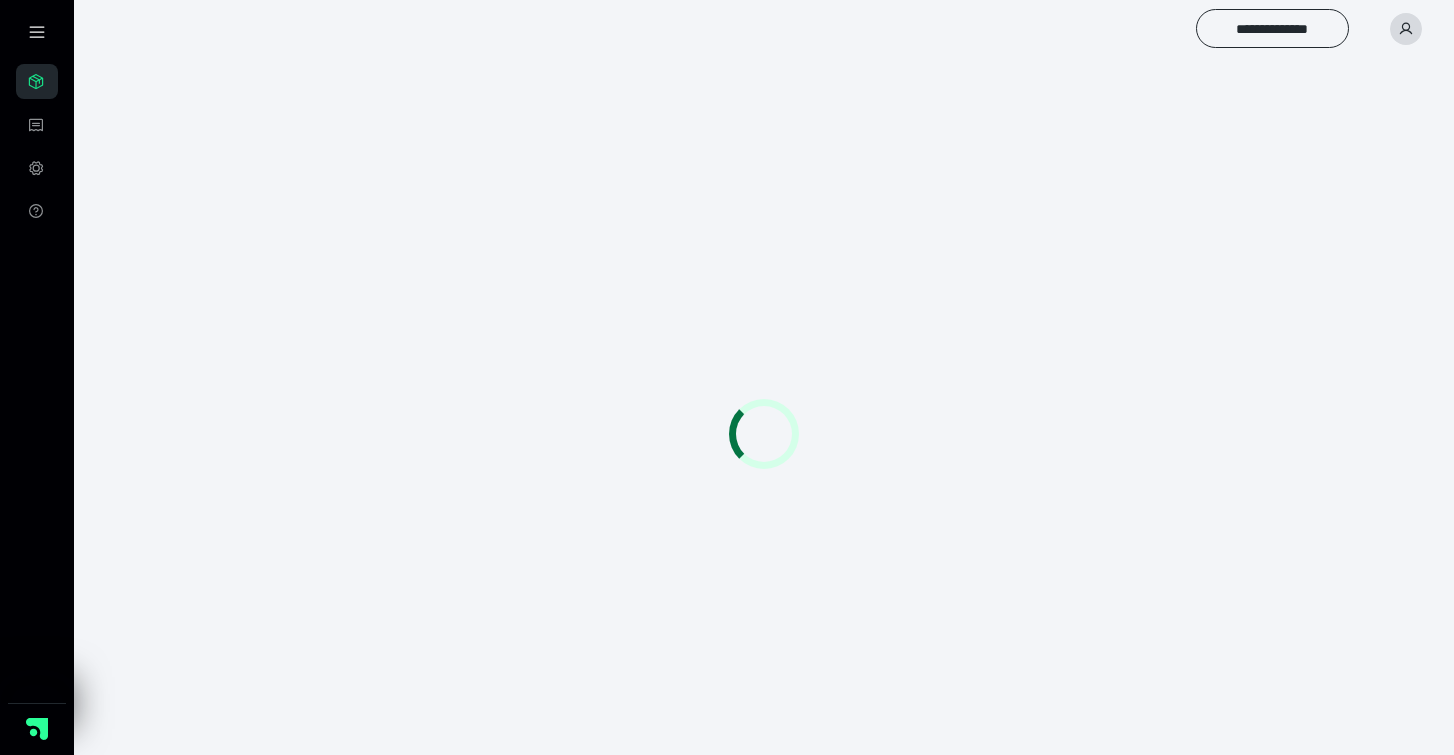 scroll, scrollTop: 0, scrollLeft: 0, axis: both 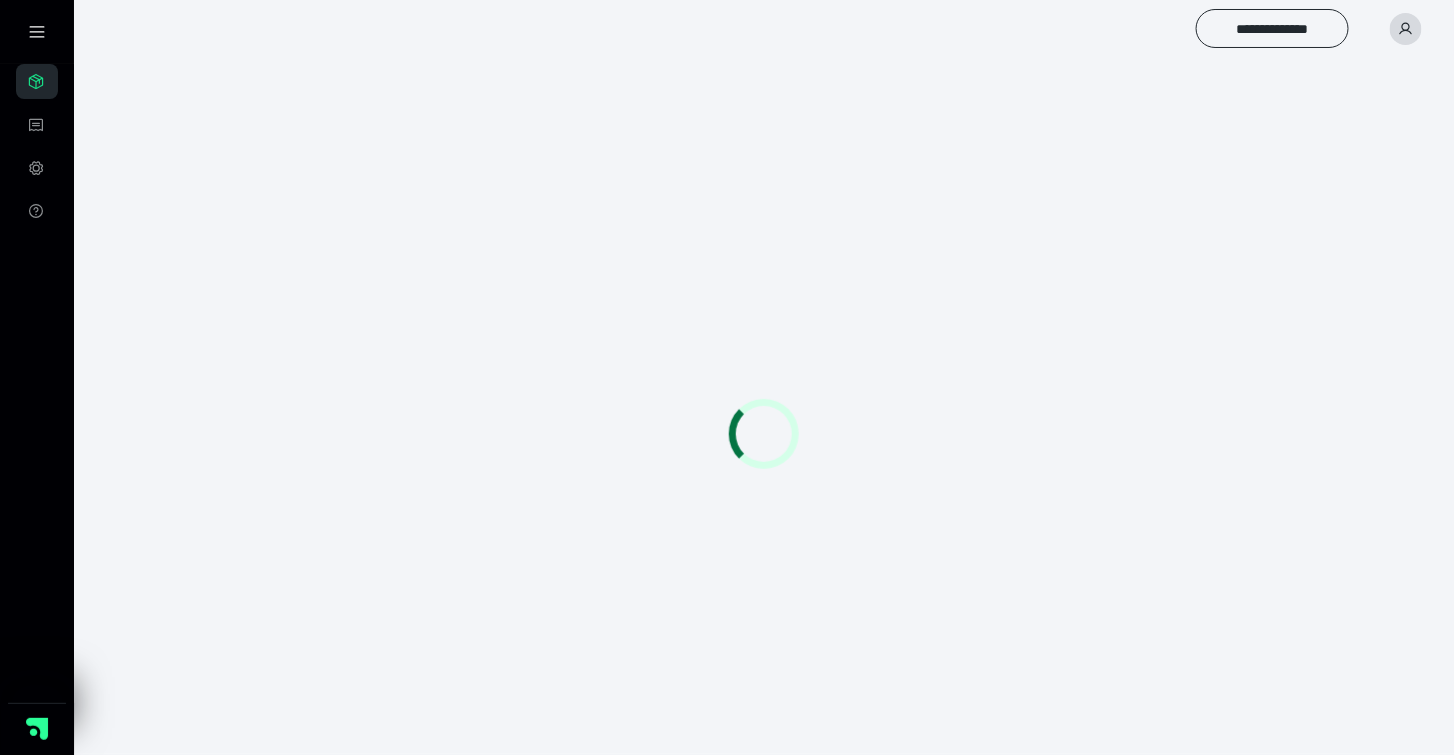 click at bounding box center [1406, 29] 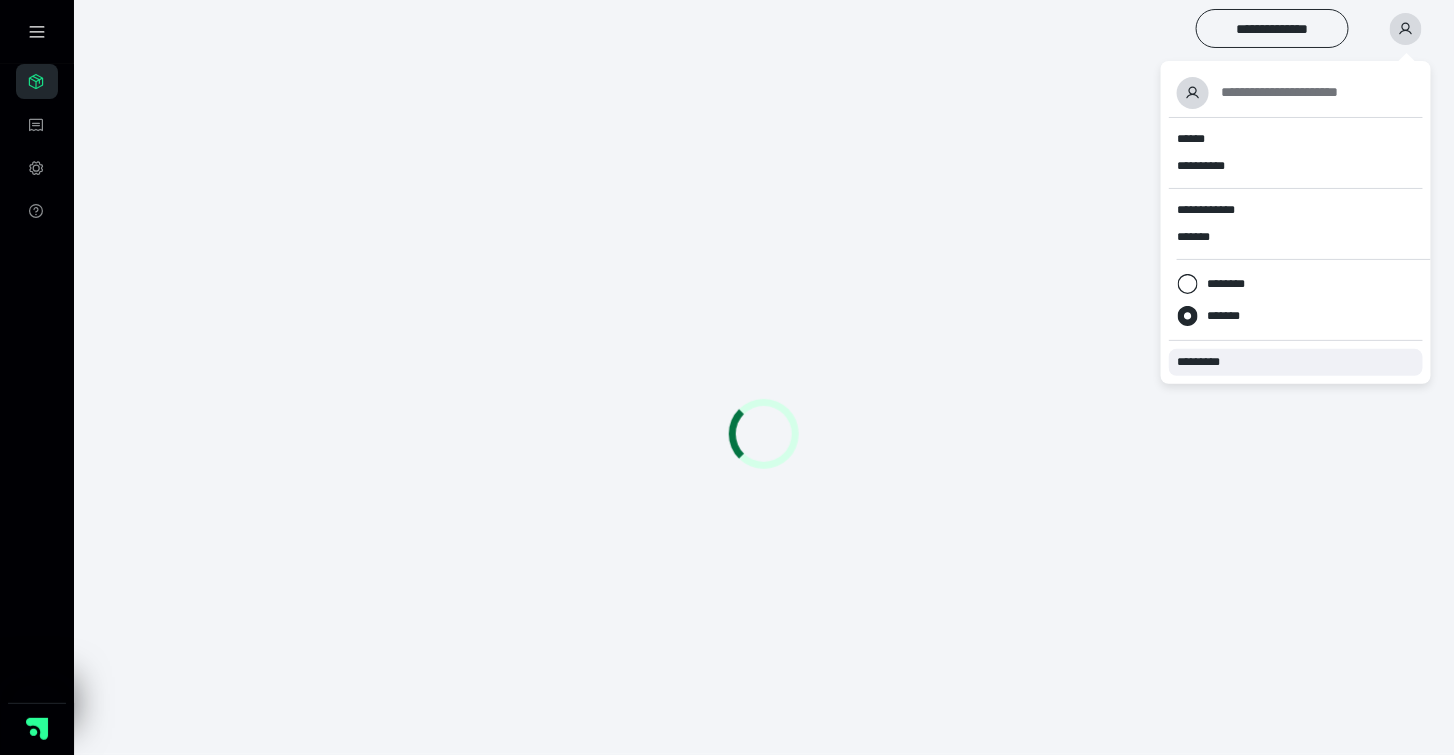 click on "*********" at bounding box center (1296, 362) 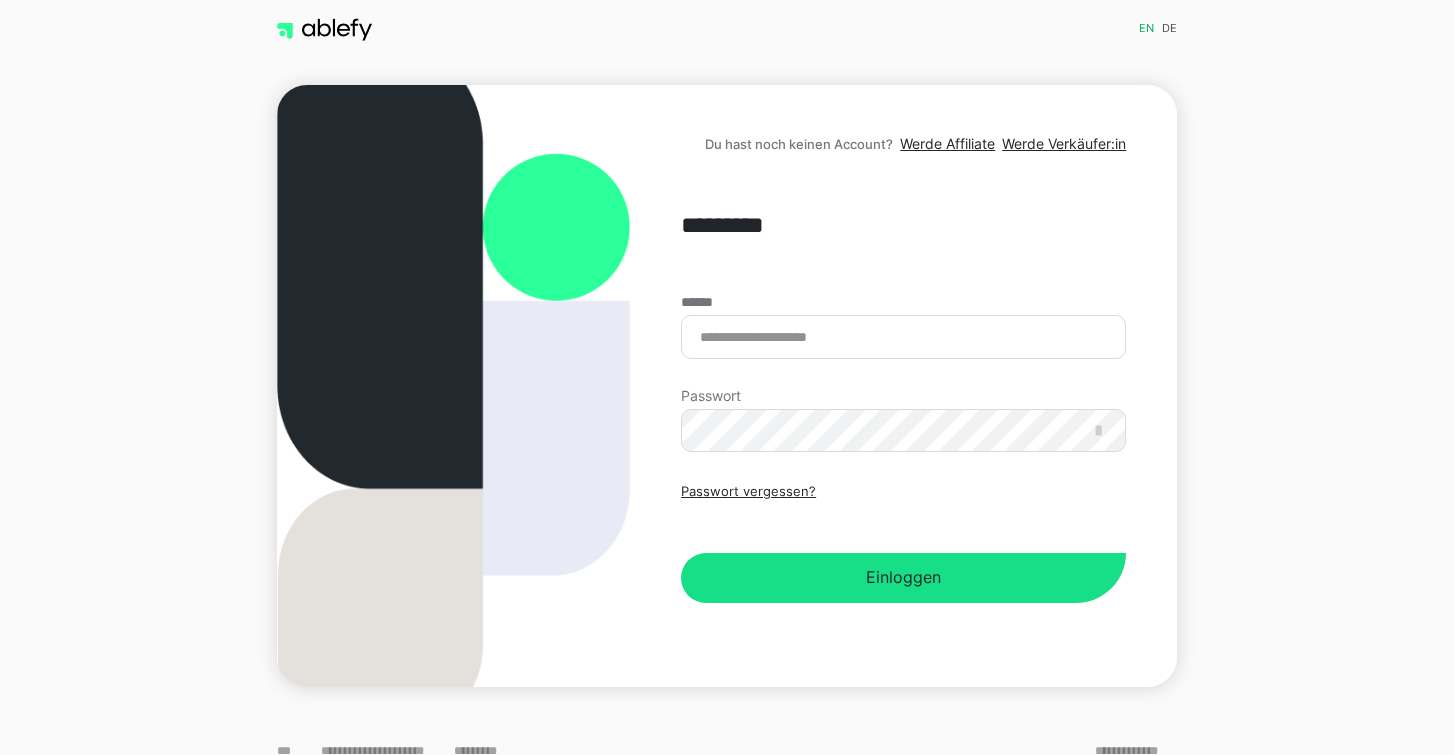 scroll, scrollTop: 0, scrollLeft: 0, axis: both 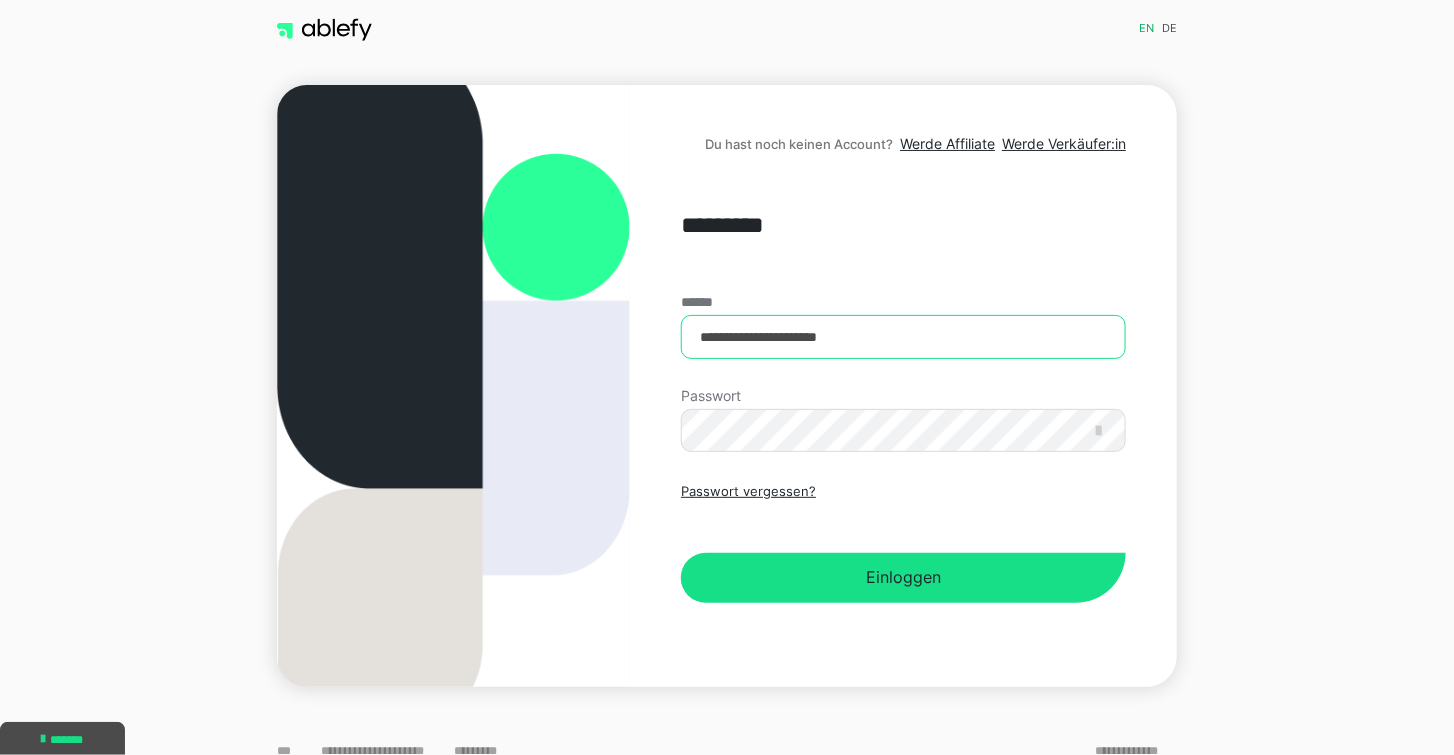 click on "**********" at bounding box center (903, 337) 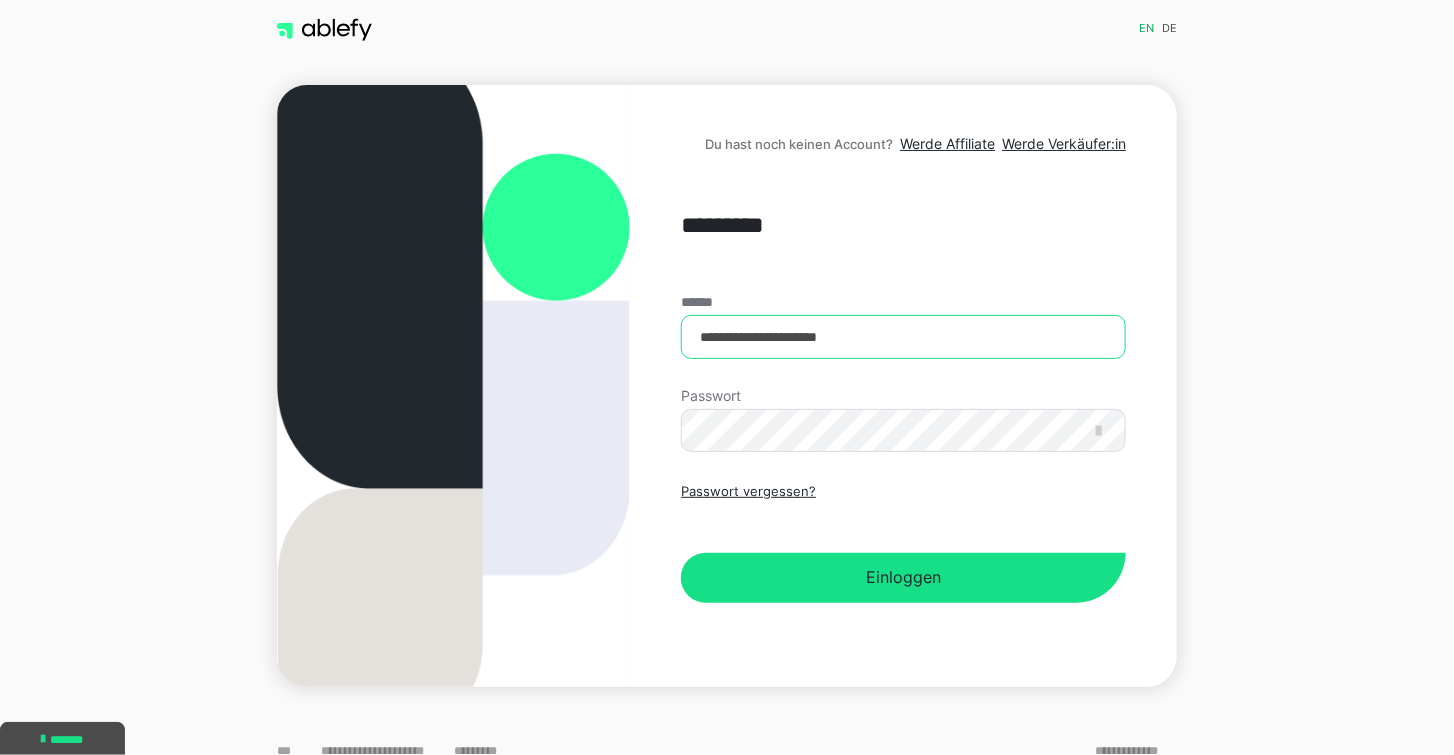 type on "**********" 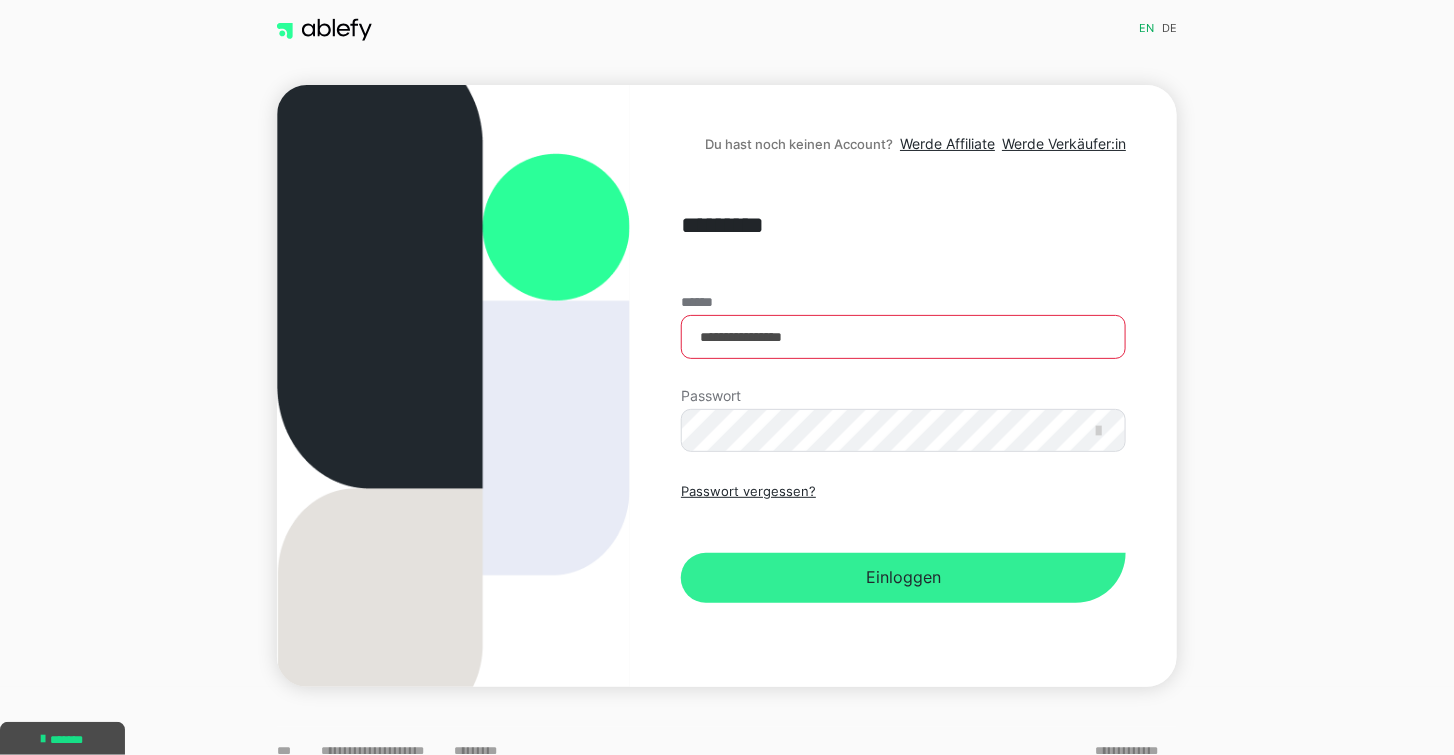 click on "Einloggen" at bounding box center [903, 578] 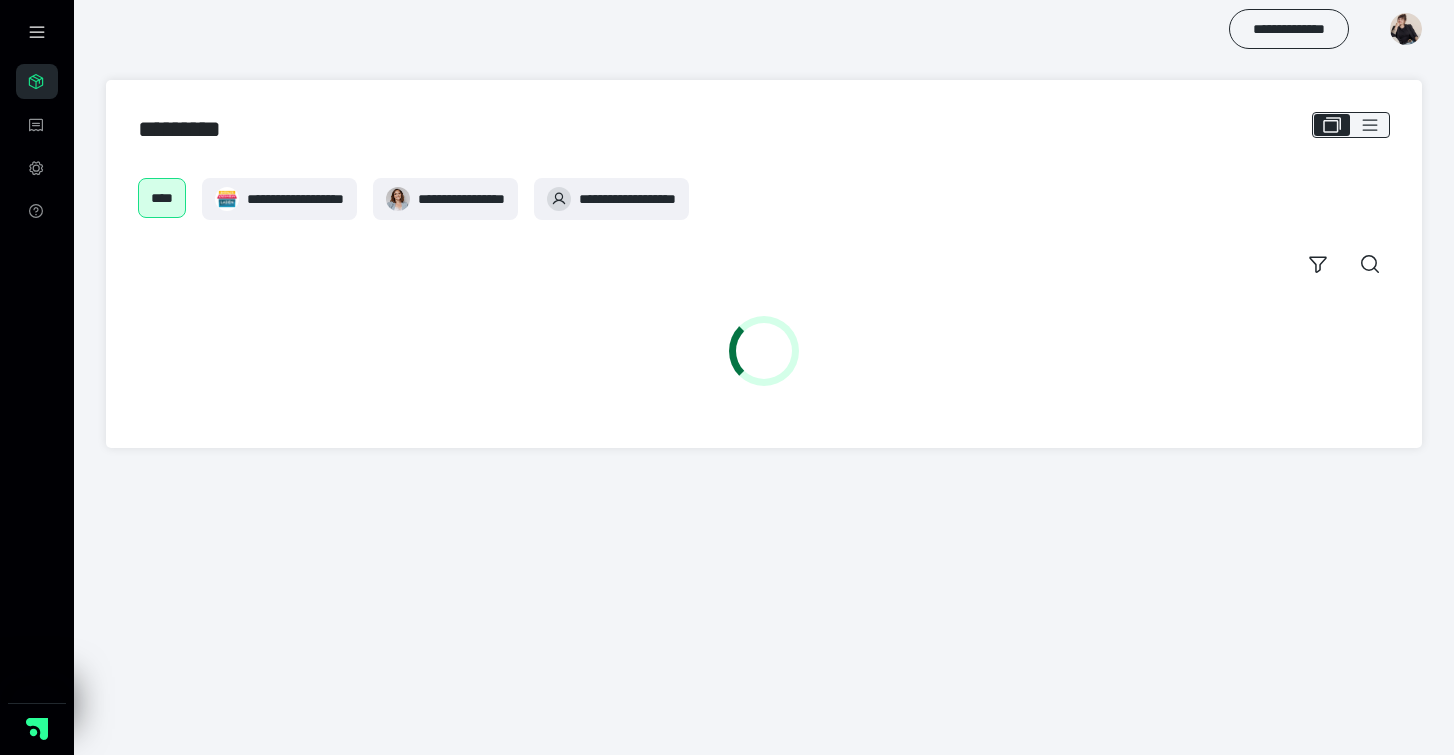 scroll, scrollTop: 0, scrollLeft: 0, axis: both 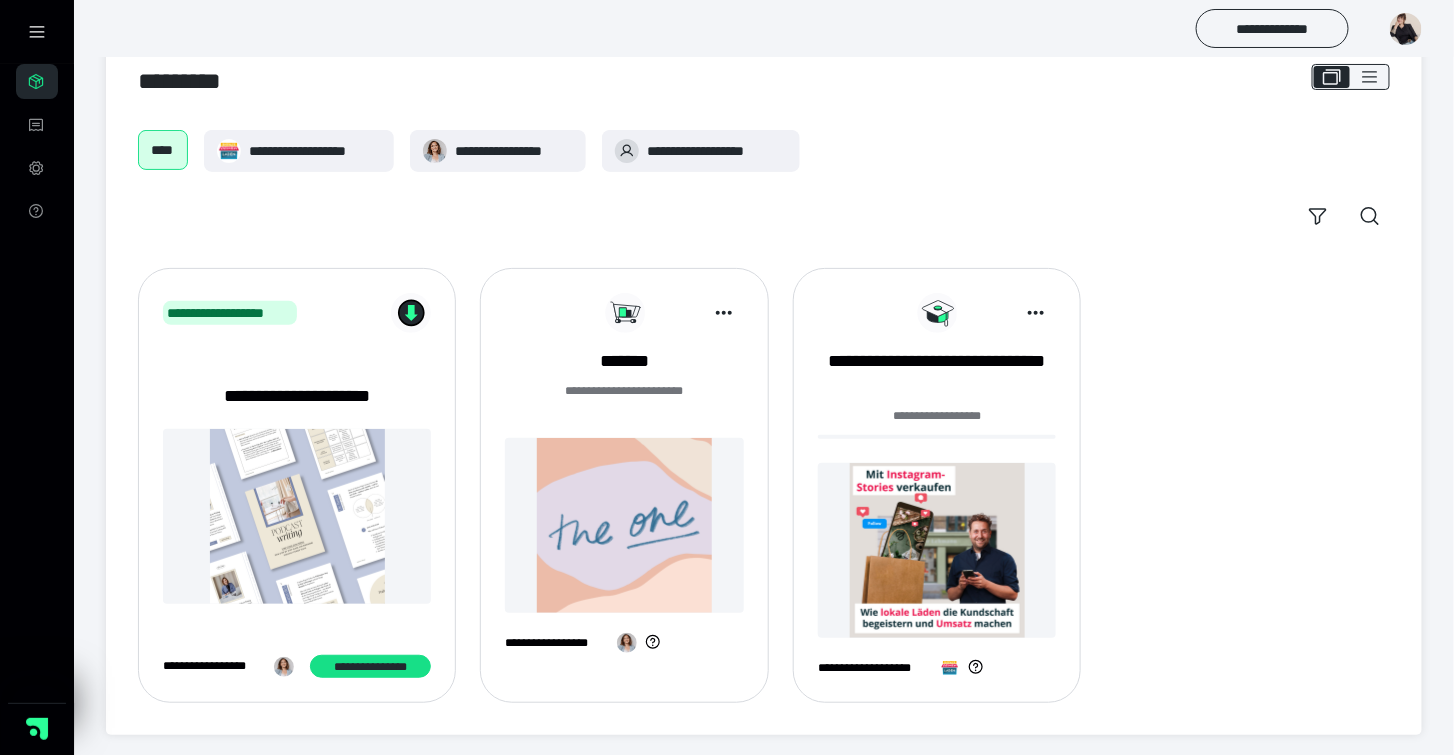click at bounding box center (937, 550) 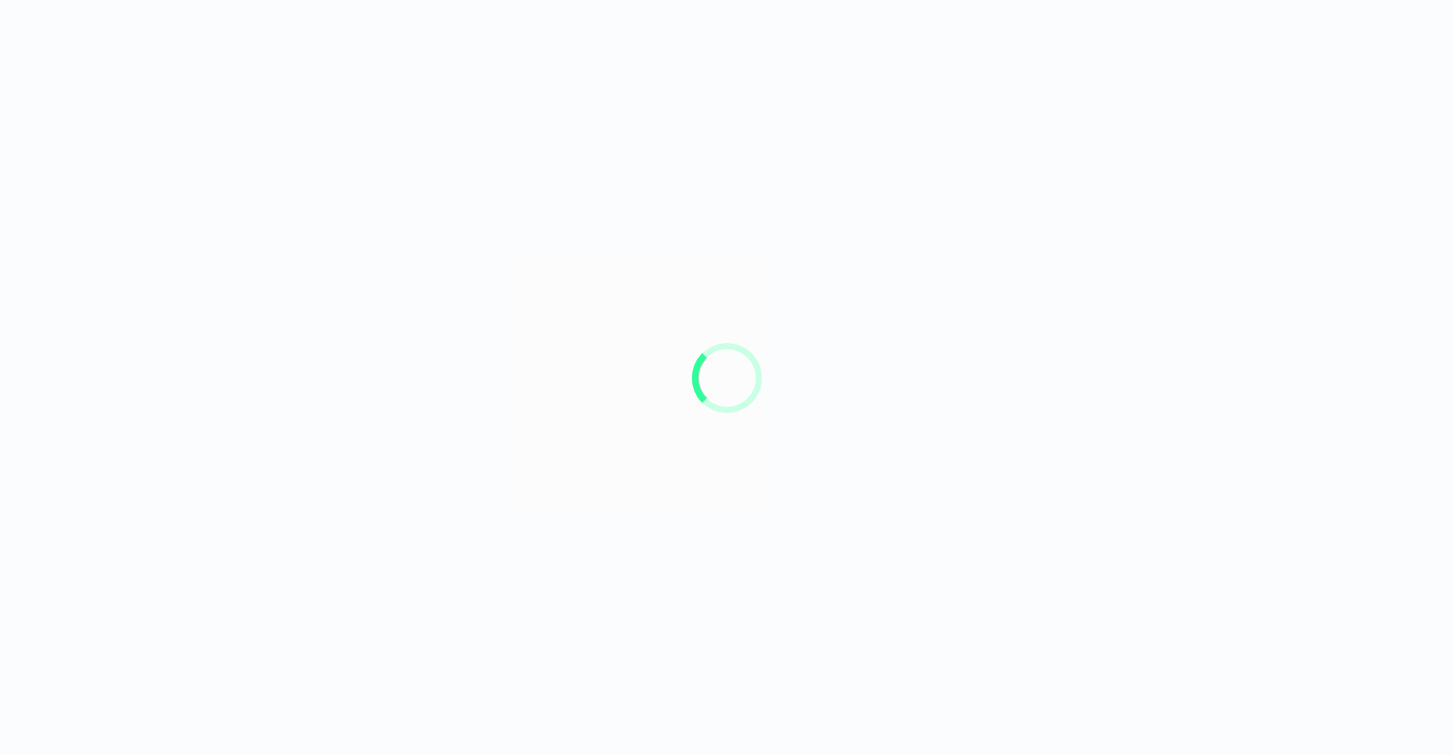 scroll, scrollTop: 0, scrollLeft: 0, axis: both 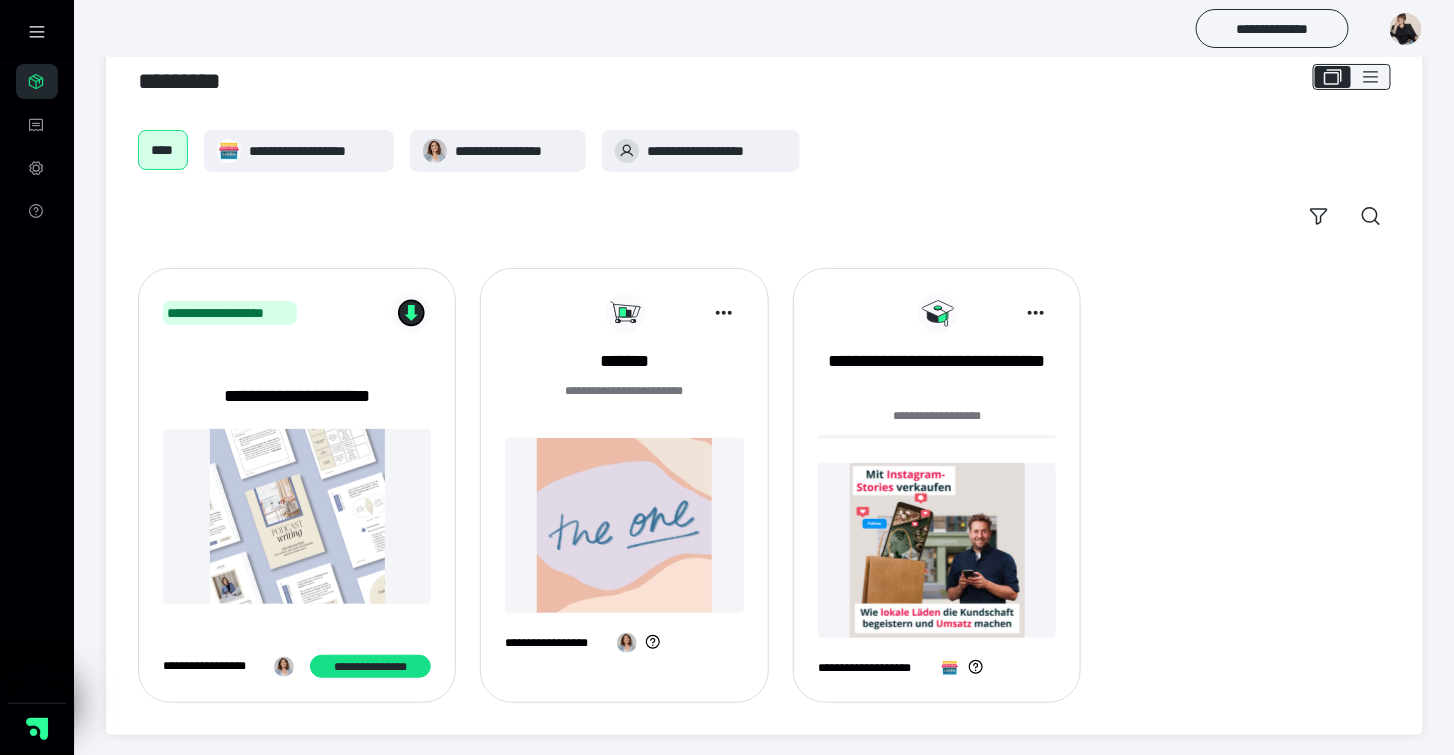 click at bounding box center [1406, 29] 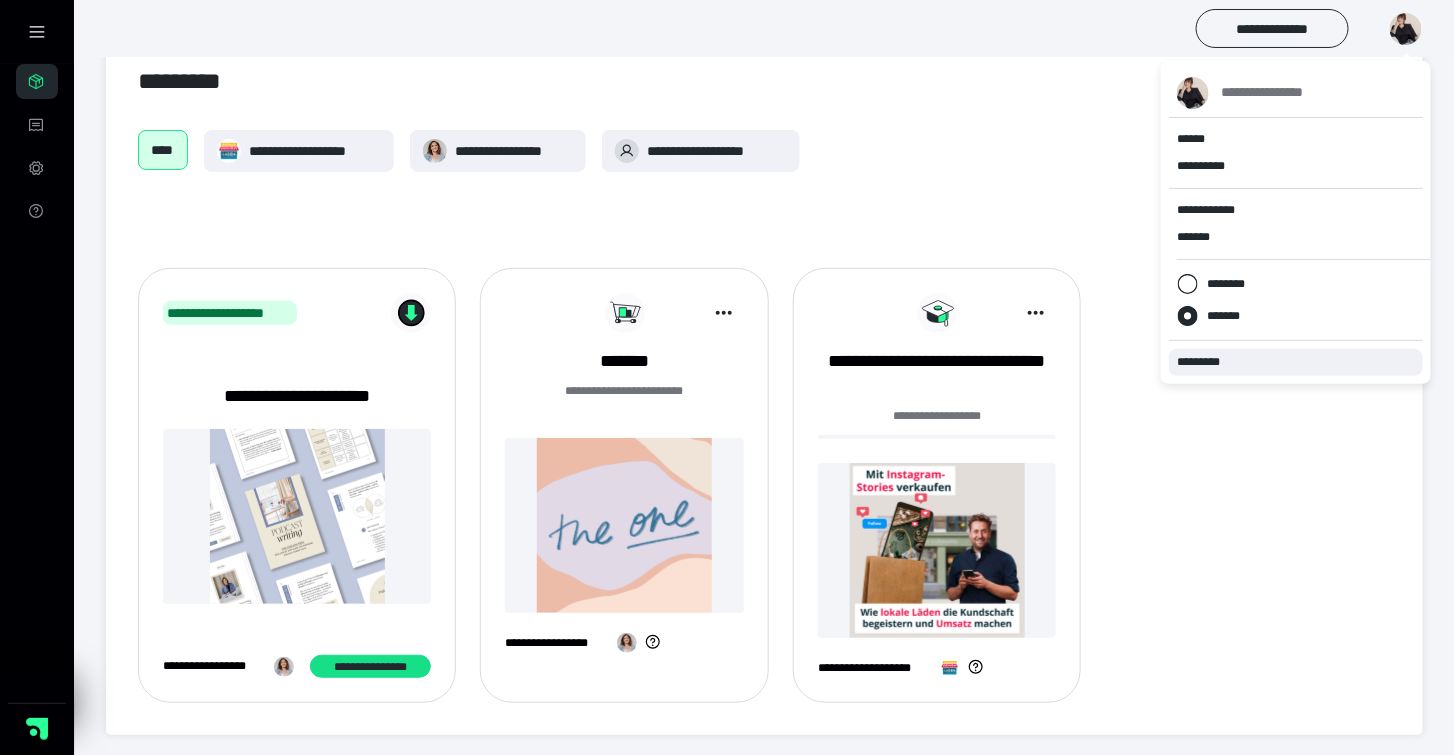 click on "*********" at bounding box center [1207, 362] 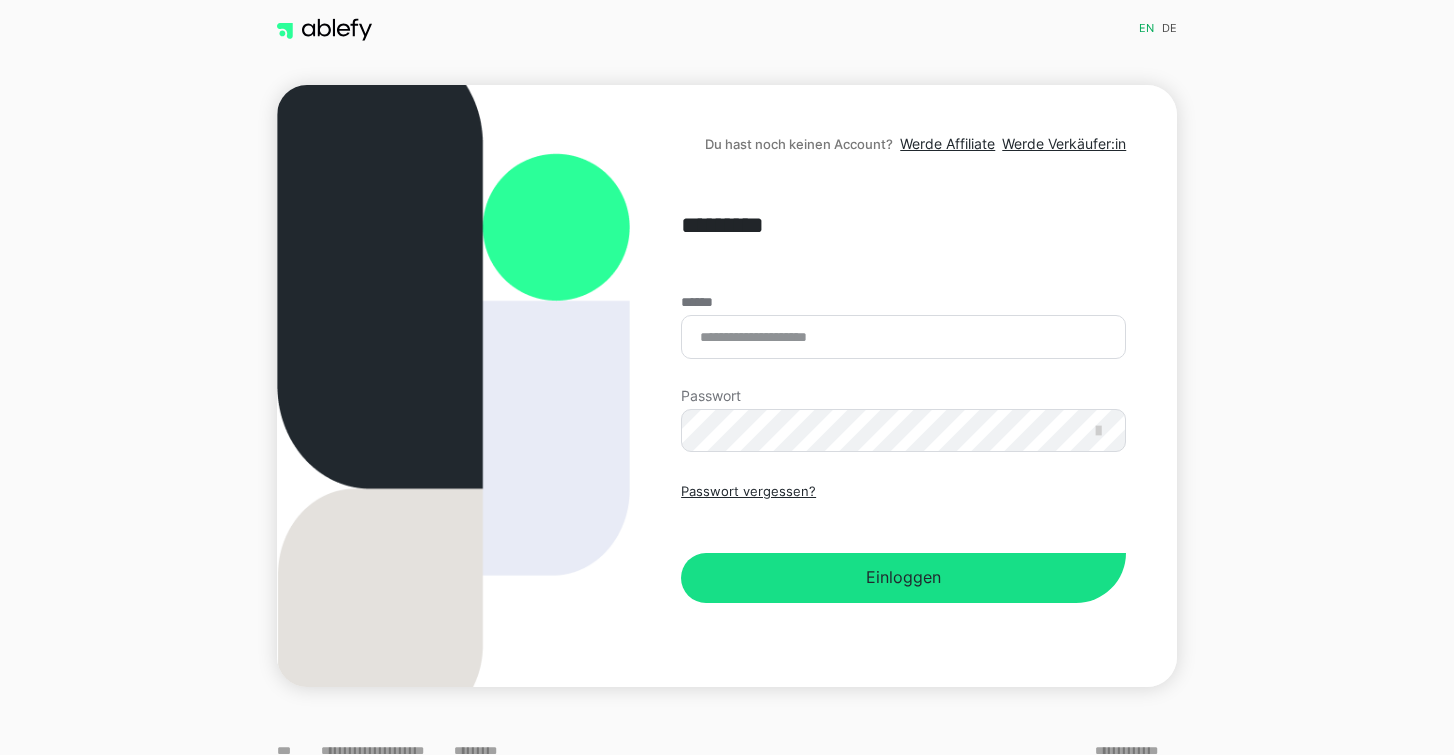 scroll, scrollTop: 0, scrollLeft: 0, axis: both 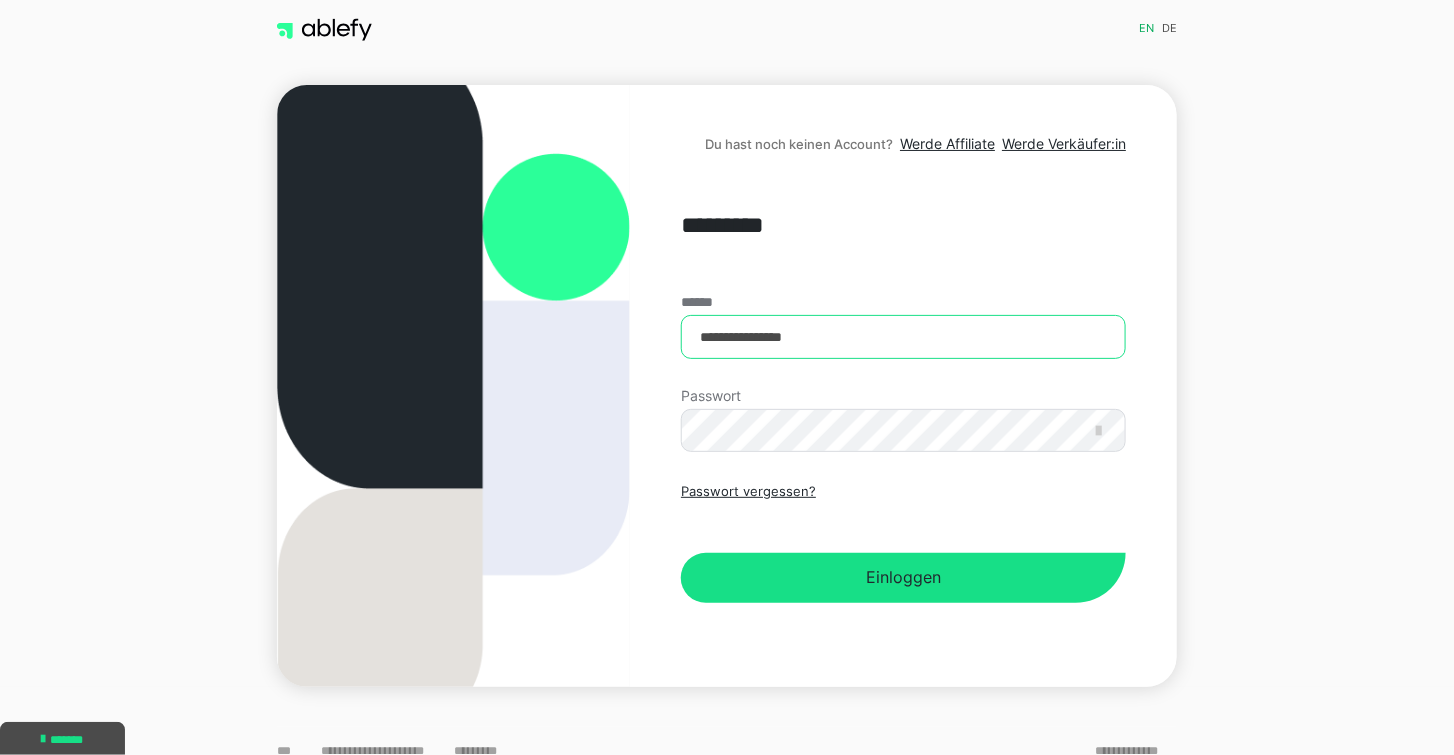 click on "**********" at bounding box center (903, 337) 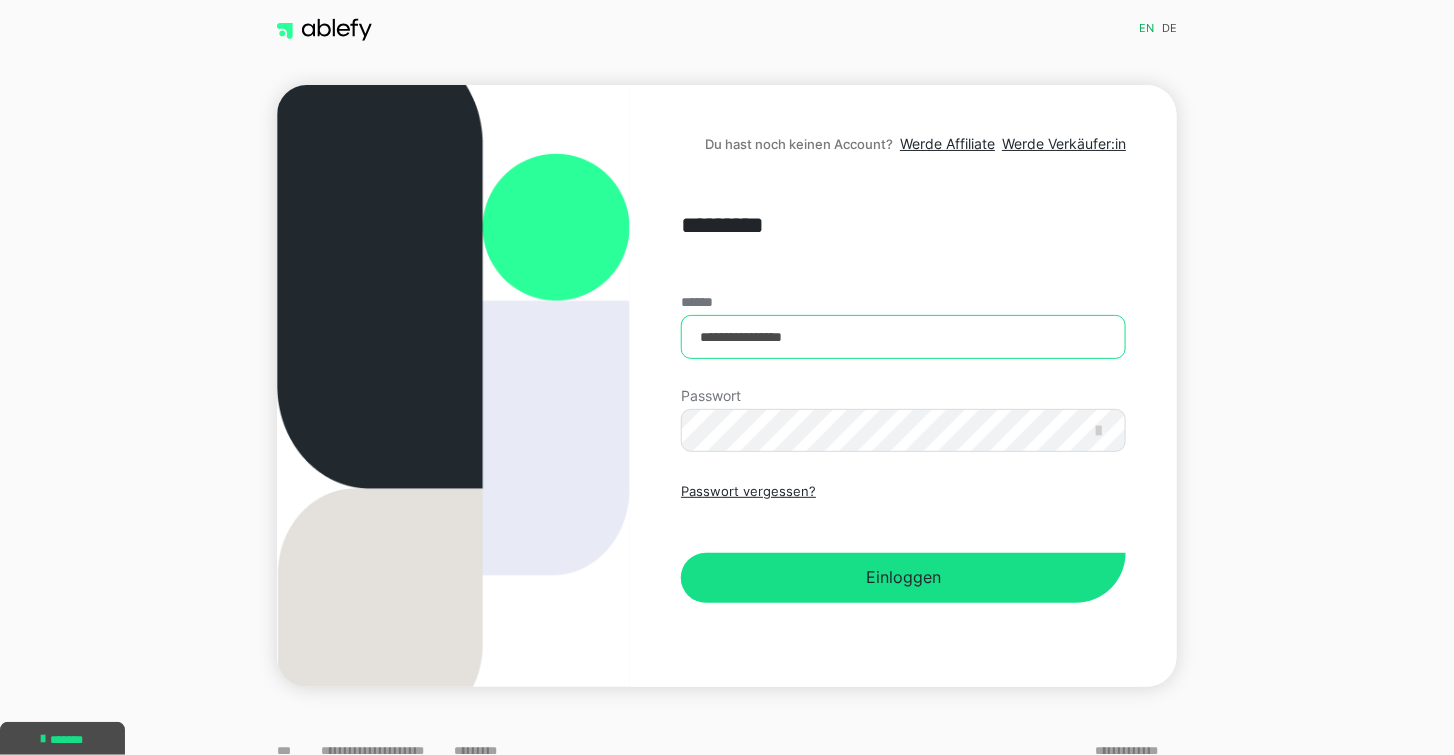 type on "**********" 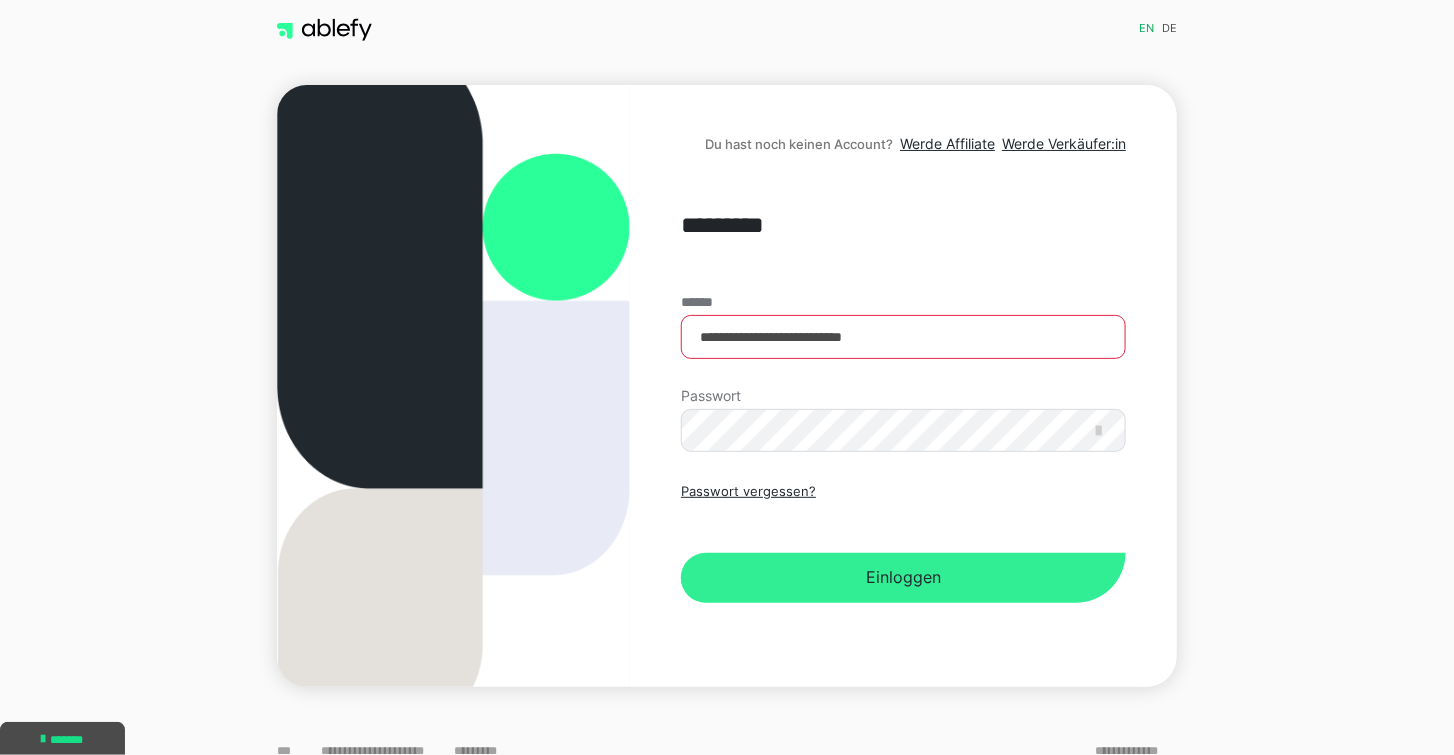 click on "Einloggen" at bounding box center (903, 578) 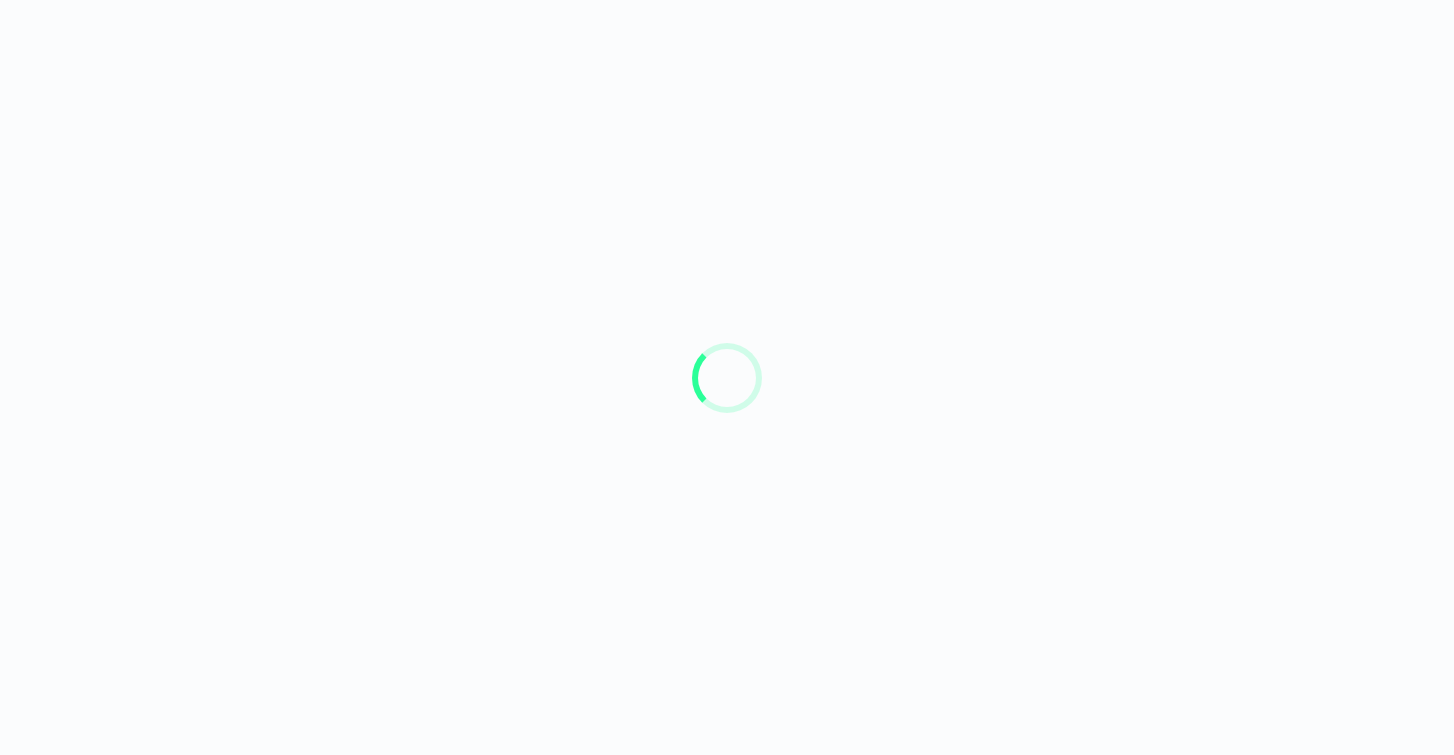 scroll, scrollTop: 0, scrollLeft: 0, axis: both 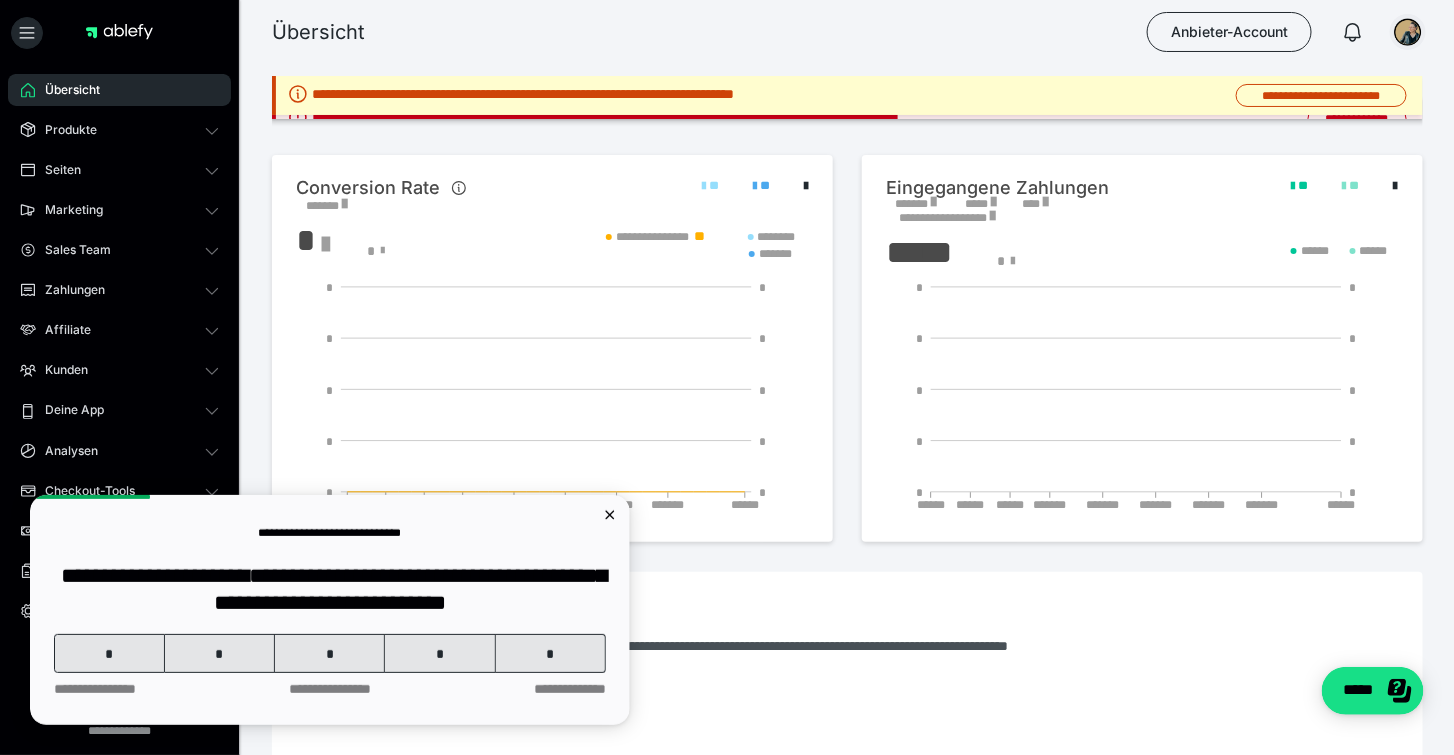 click at bounding box center (1408, 32) 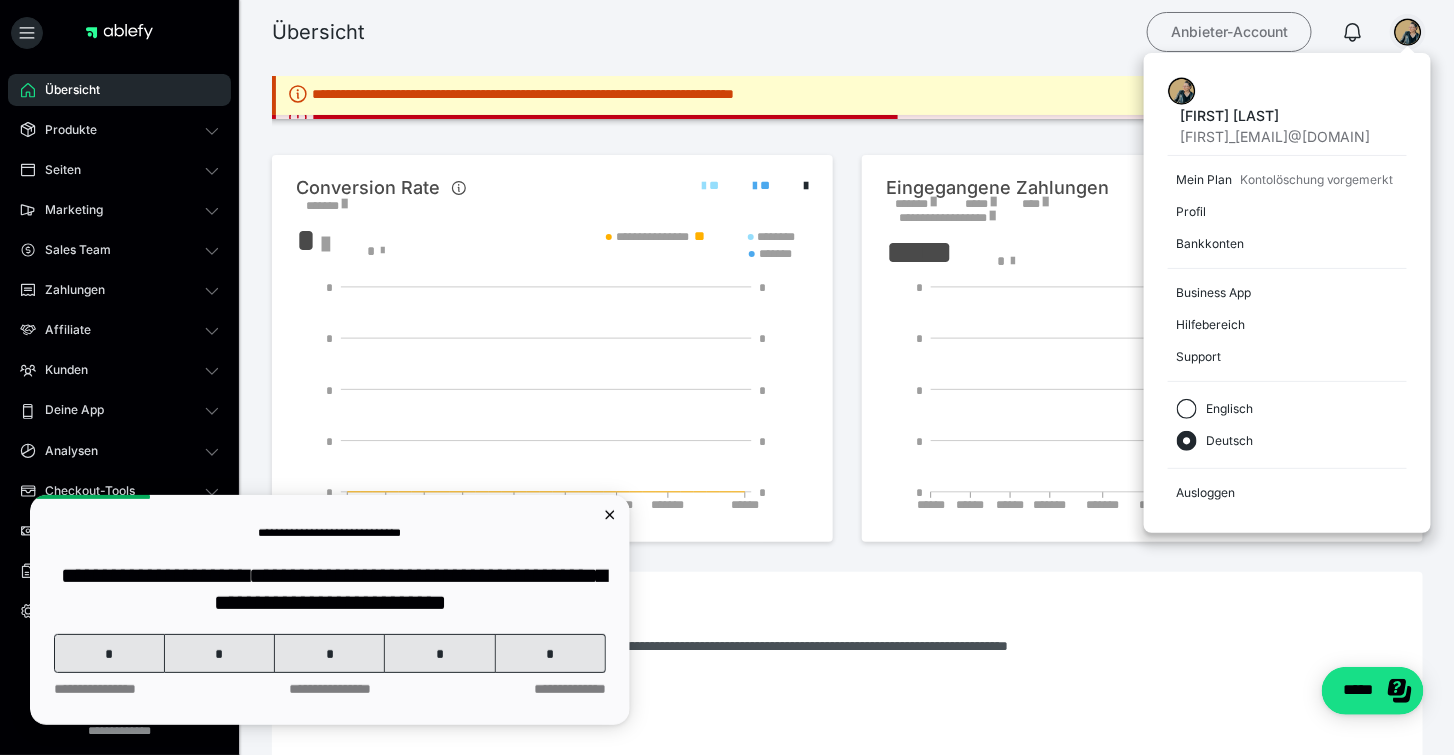 click on "Anbieter-Account" at bounding box center (1229, 32) 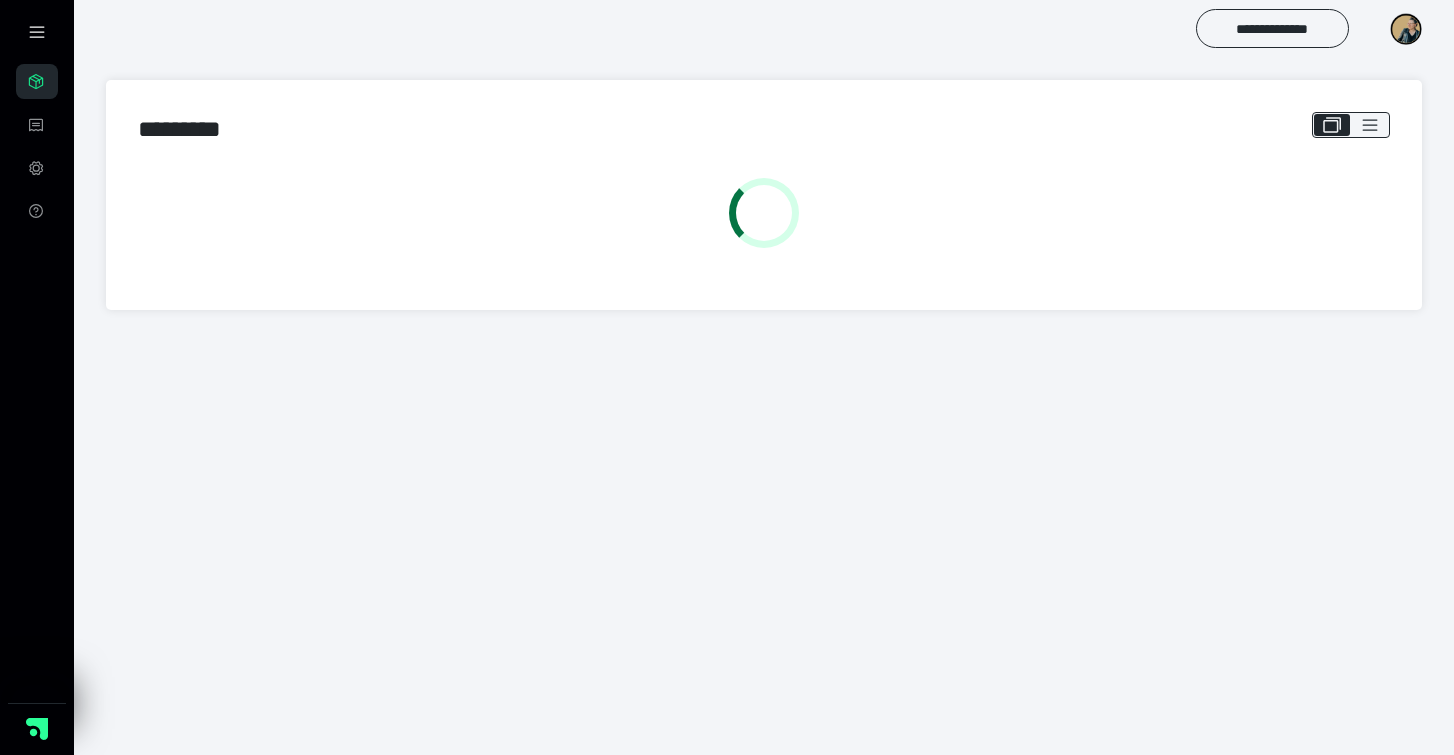 scroll, scrollTop: 0, scrollLeft: 0, axis: both 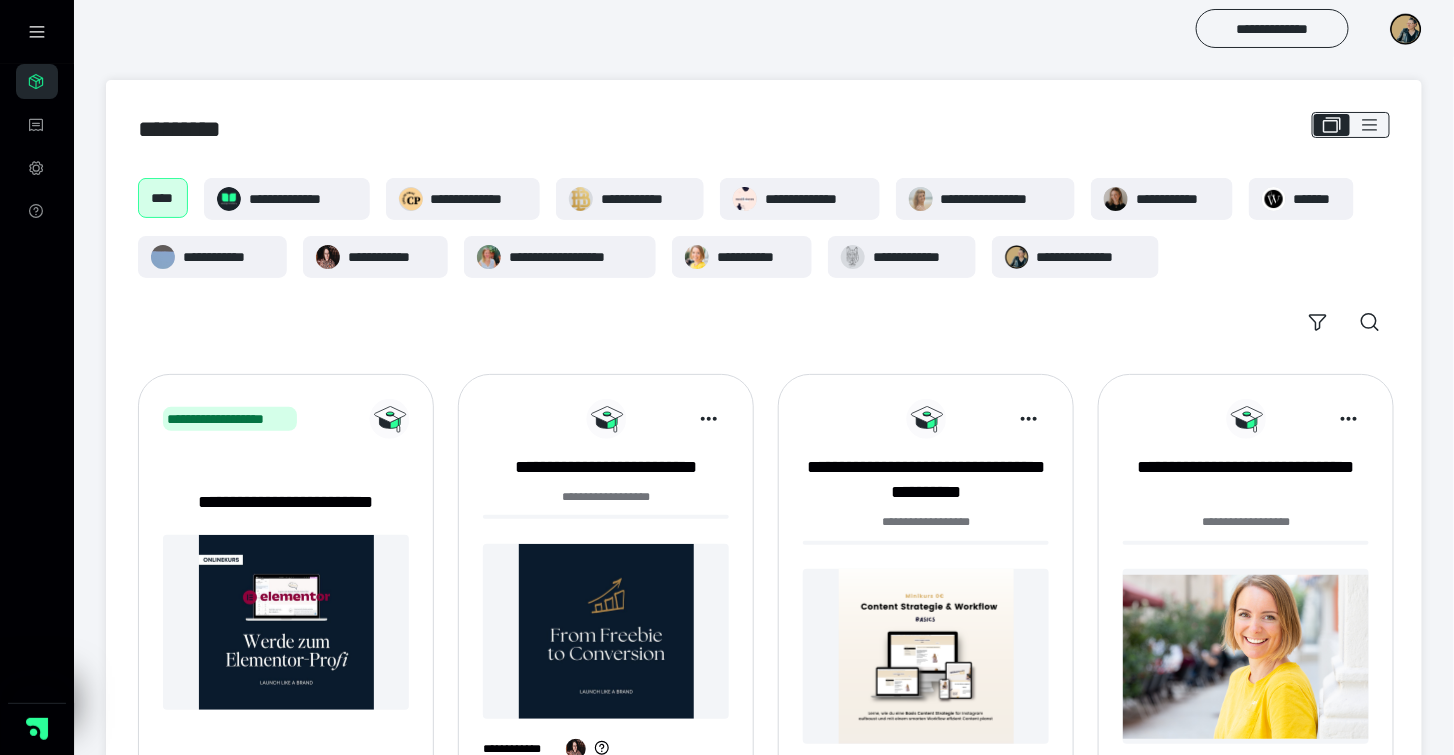 click on "****" at bounding box center [163, 198] 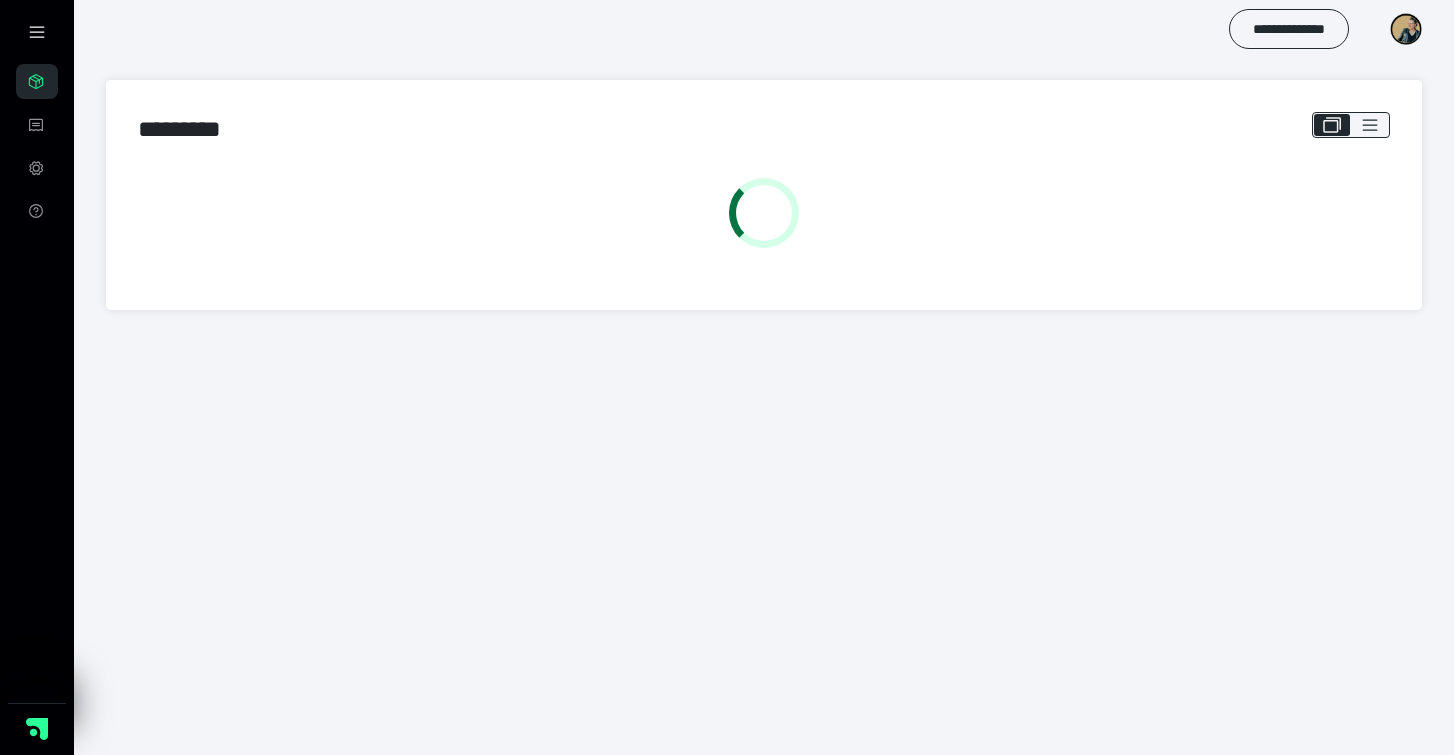 scroll, scrollTop: 0, scrollLeft: 0, axis: both 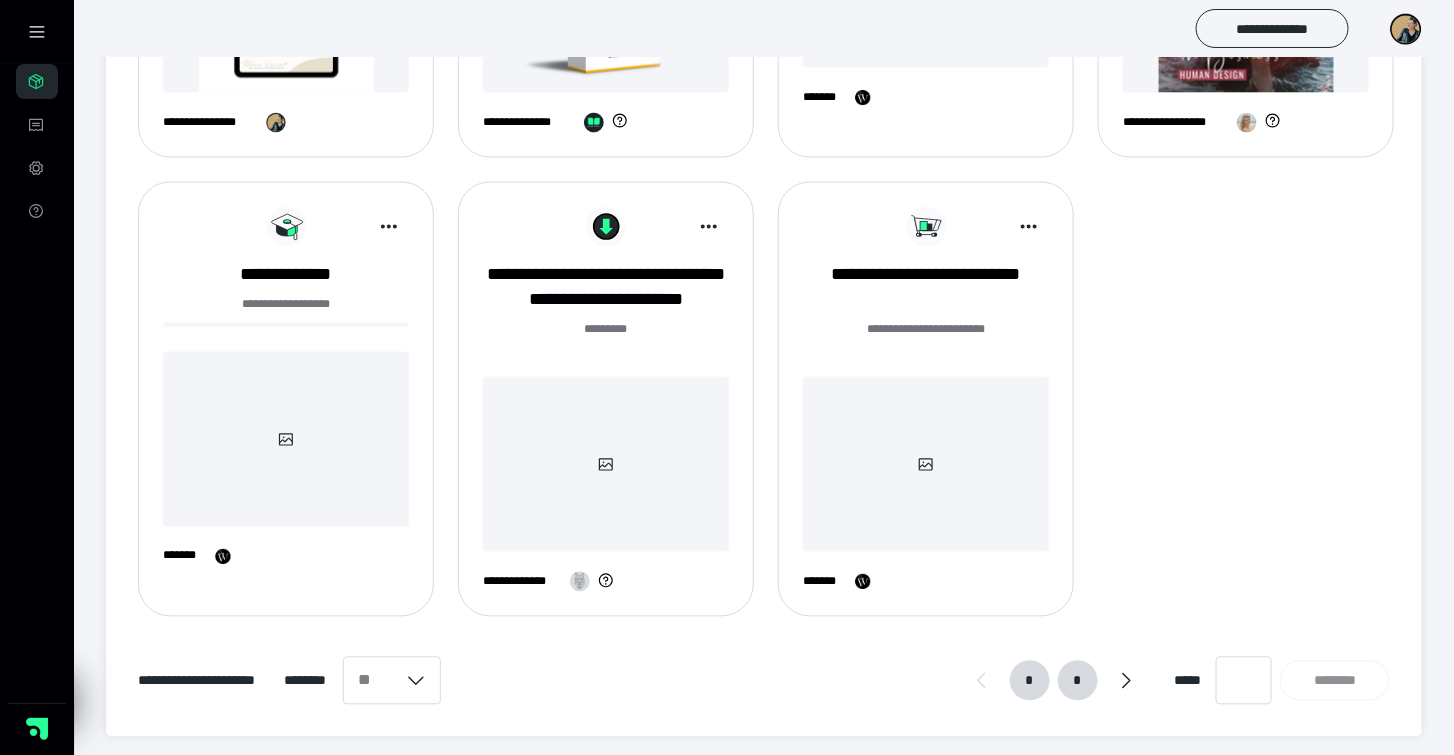 click on "*" at bounding box center (1078, 681) 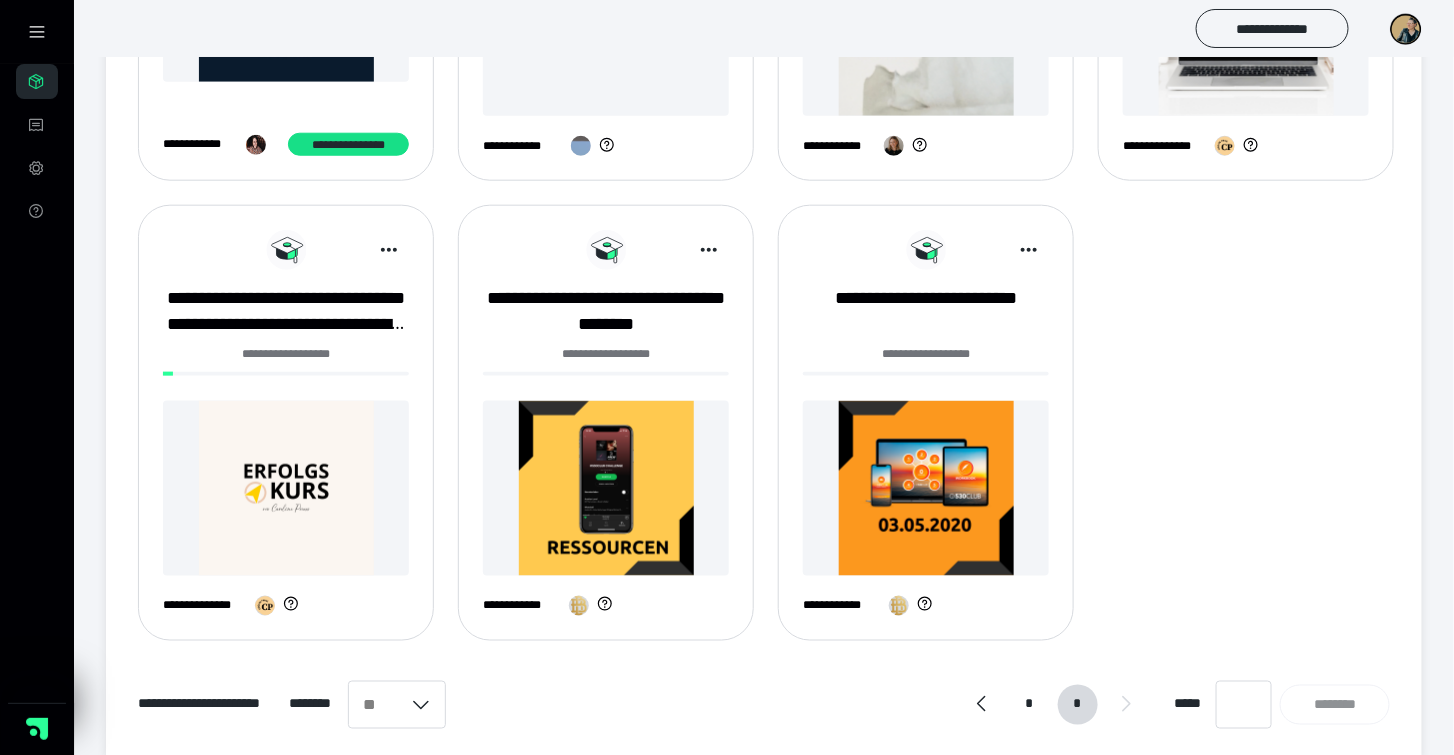 scroll, scrollTop: 652, scrollLeft: 0, axis: vertical 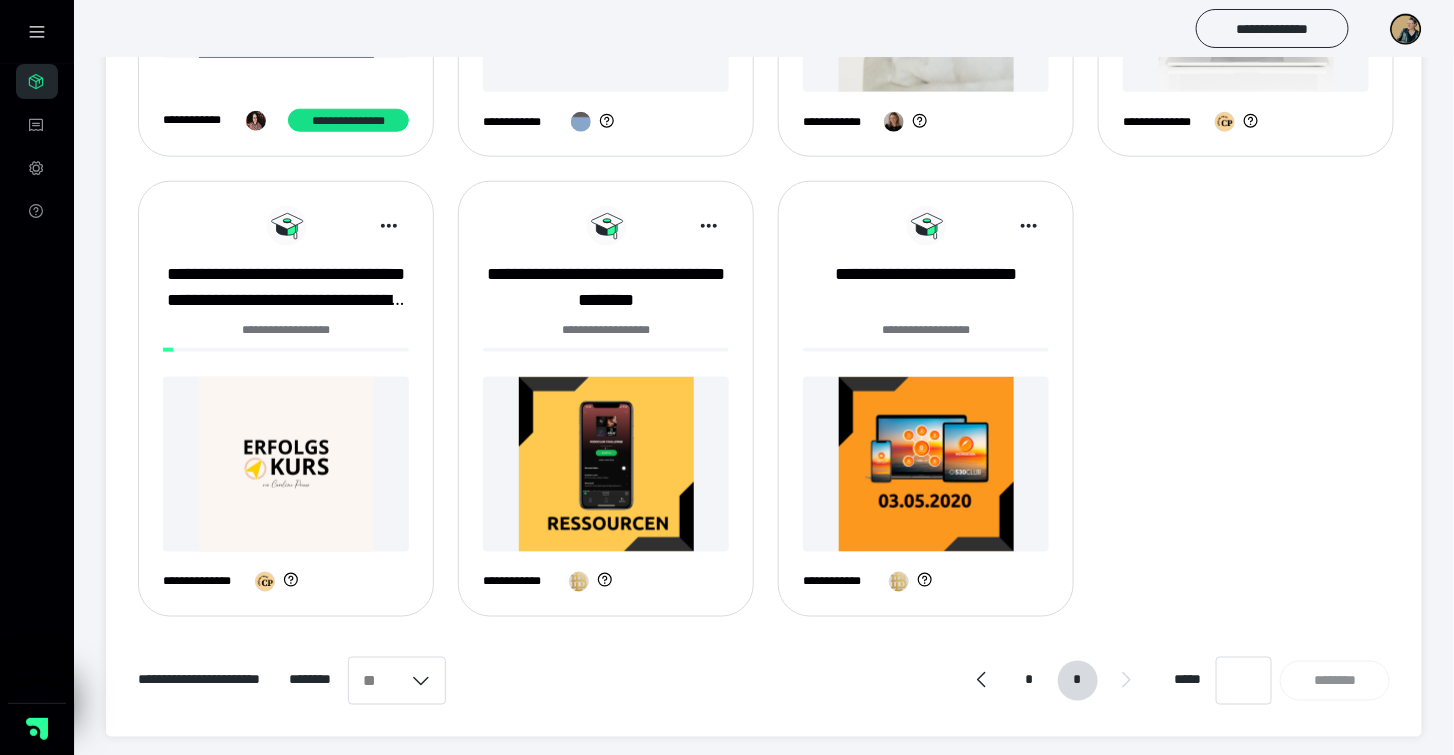 click at bounding box center [1406, 29] 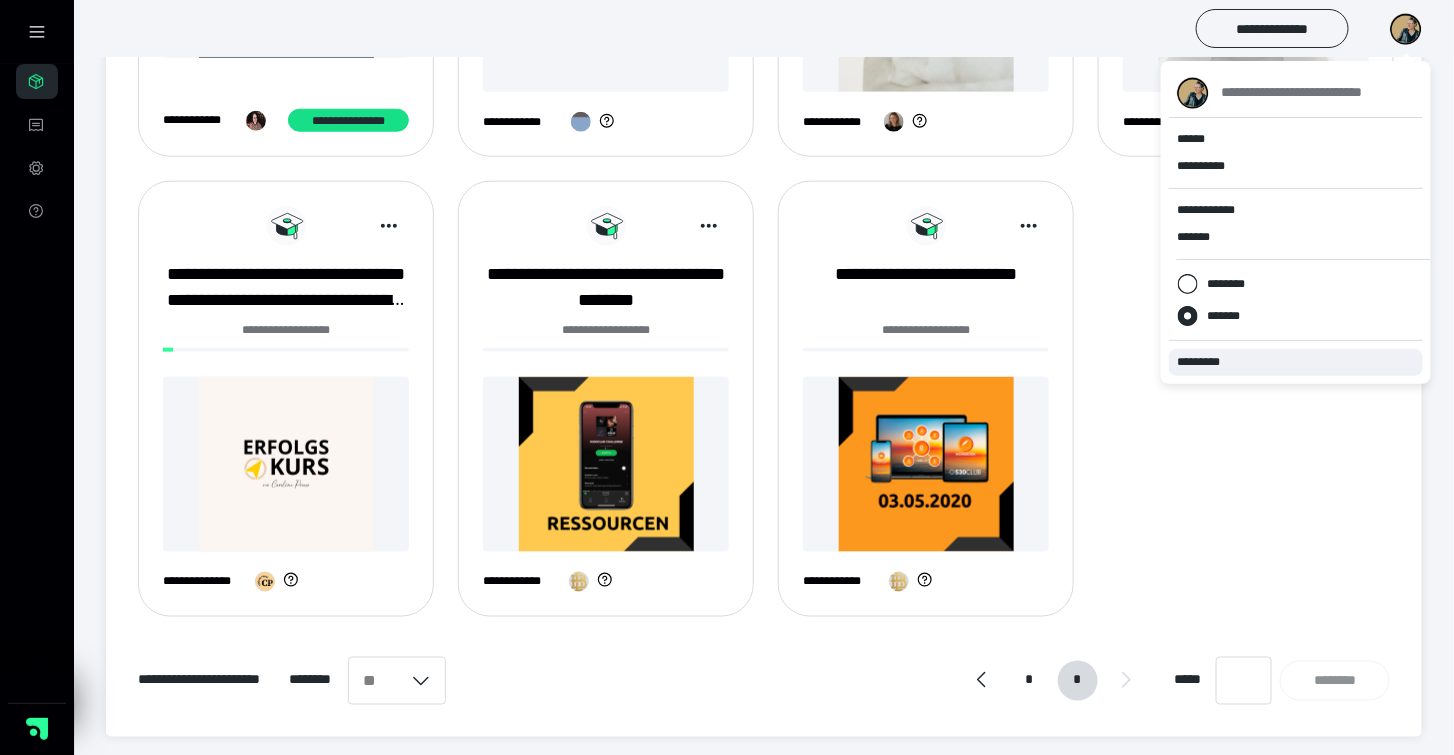 click on "*********" at bounding box center [1207, 362] 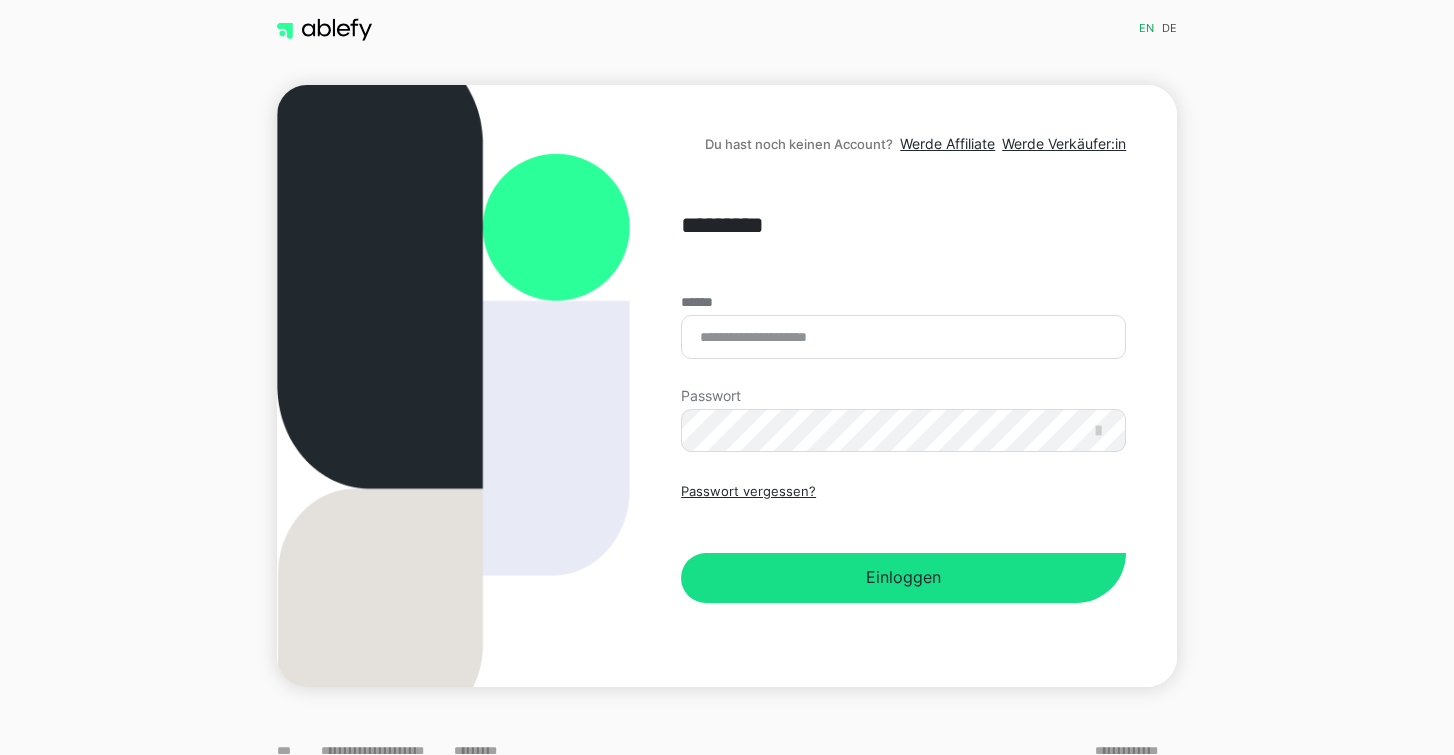 scroll, scrollTop: 0, scrollLeft: 0, axis: both 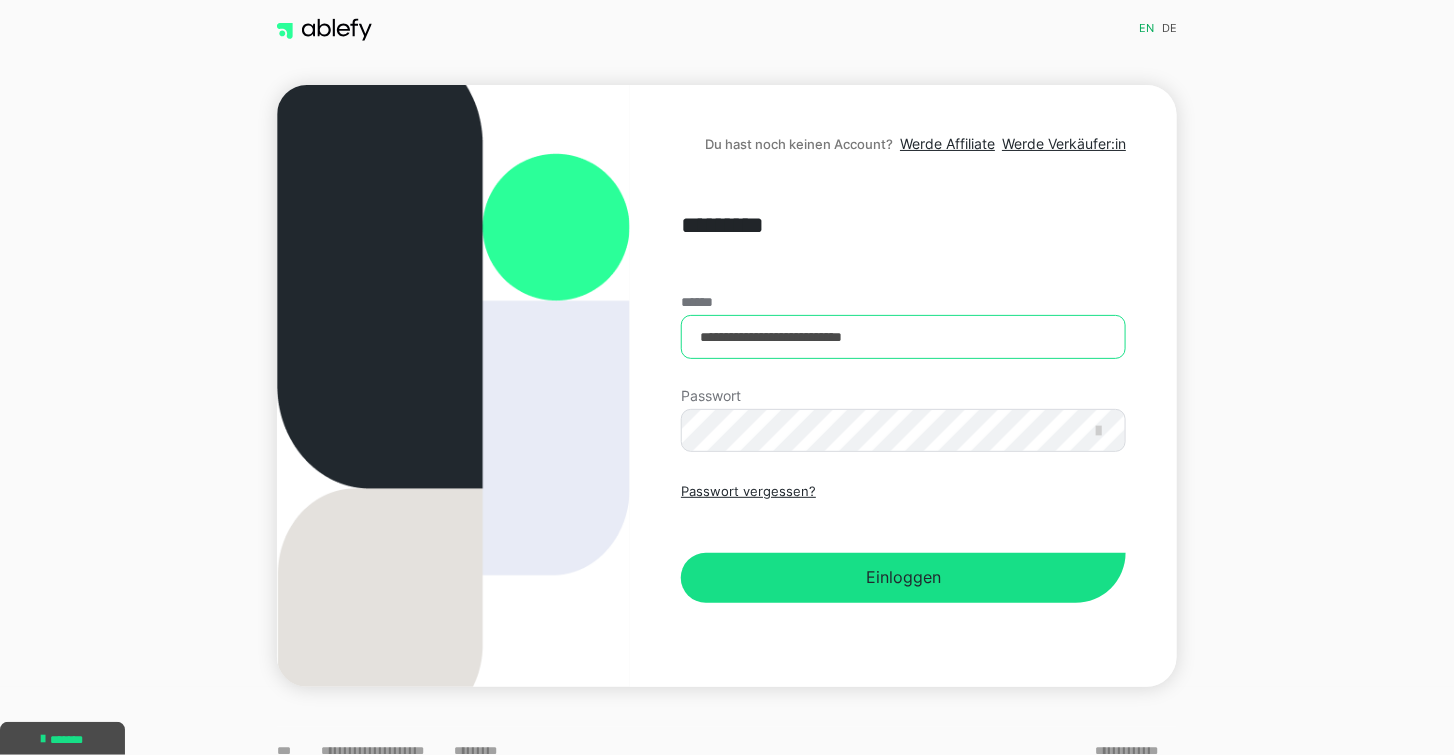 click on "**********" at bounding box center (903, 337) 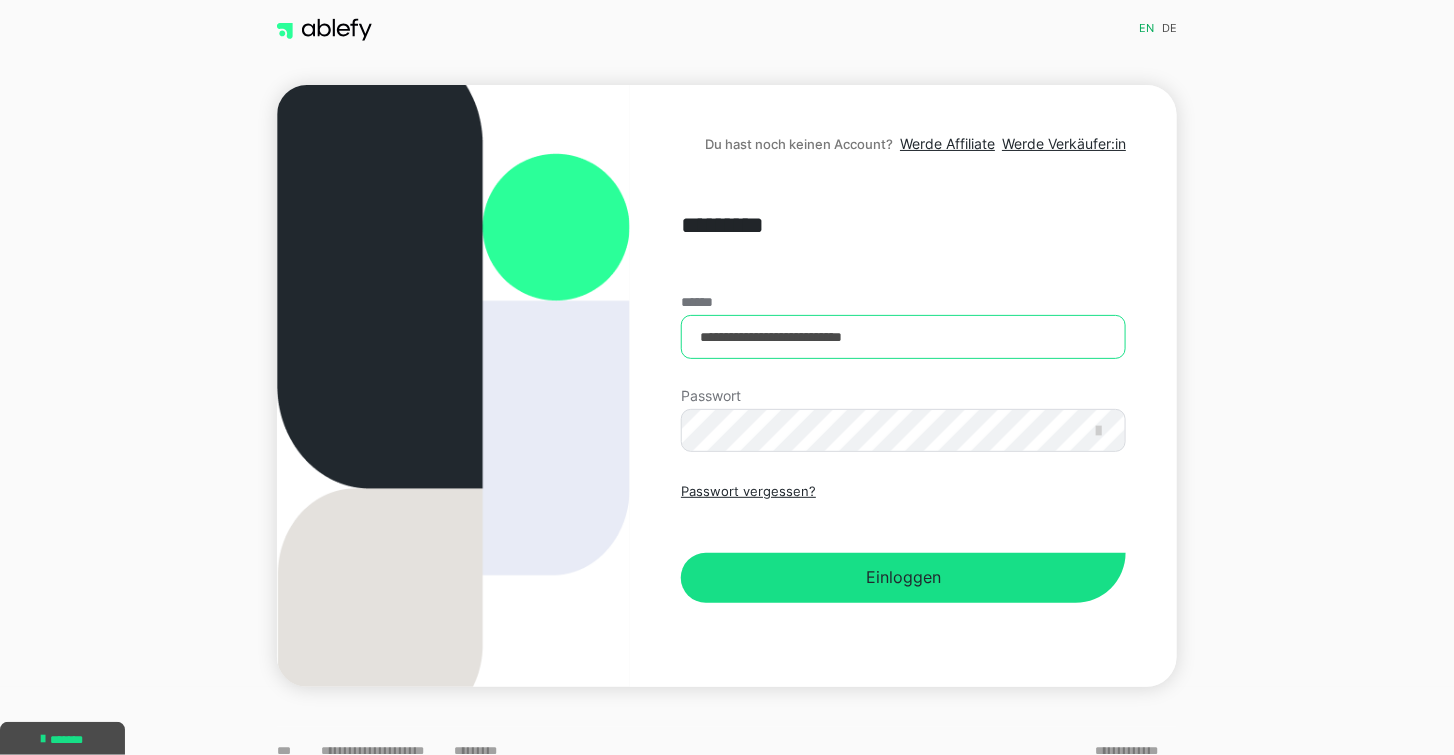 type on "**********" 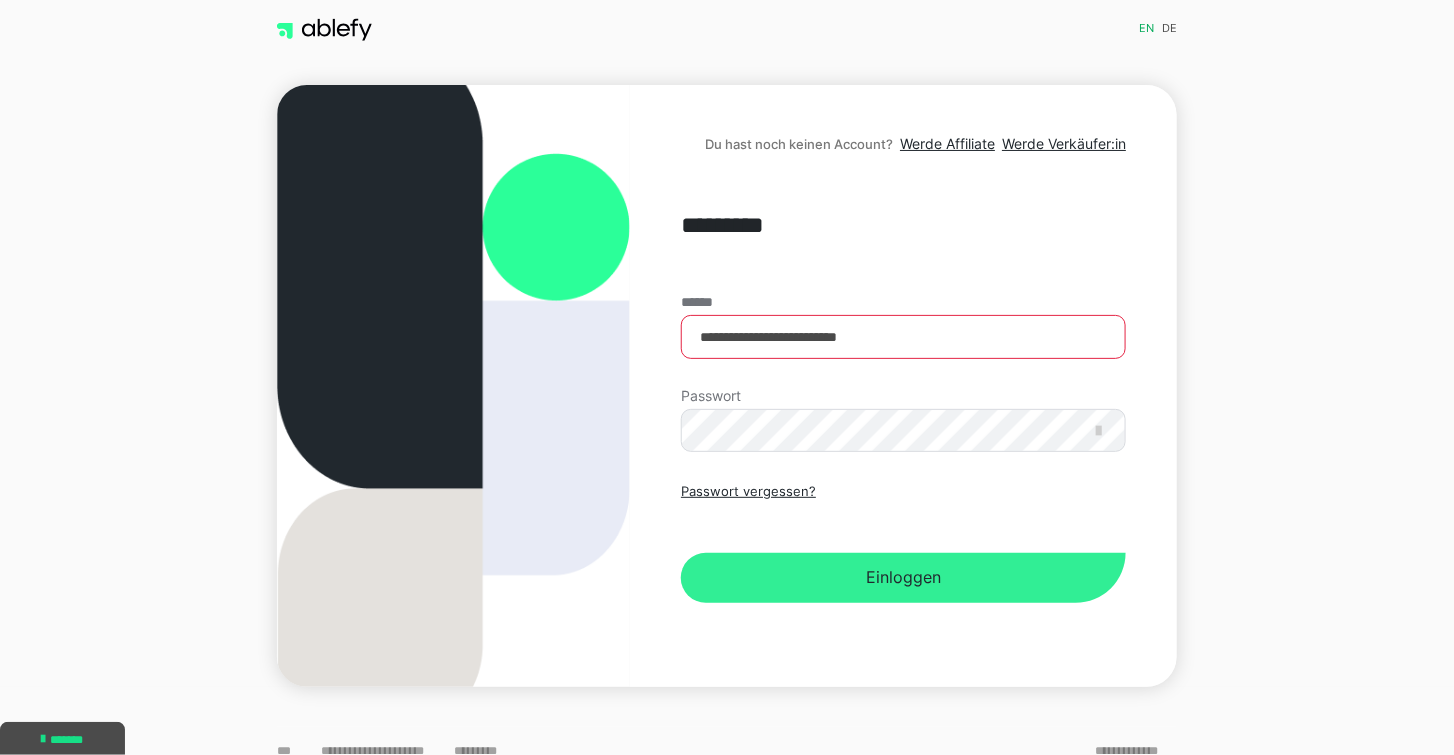 click on "Einloggen" at bounding box center (903, 578) 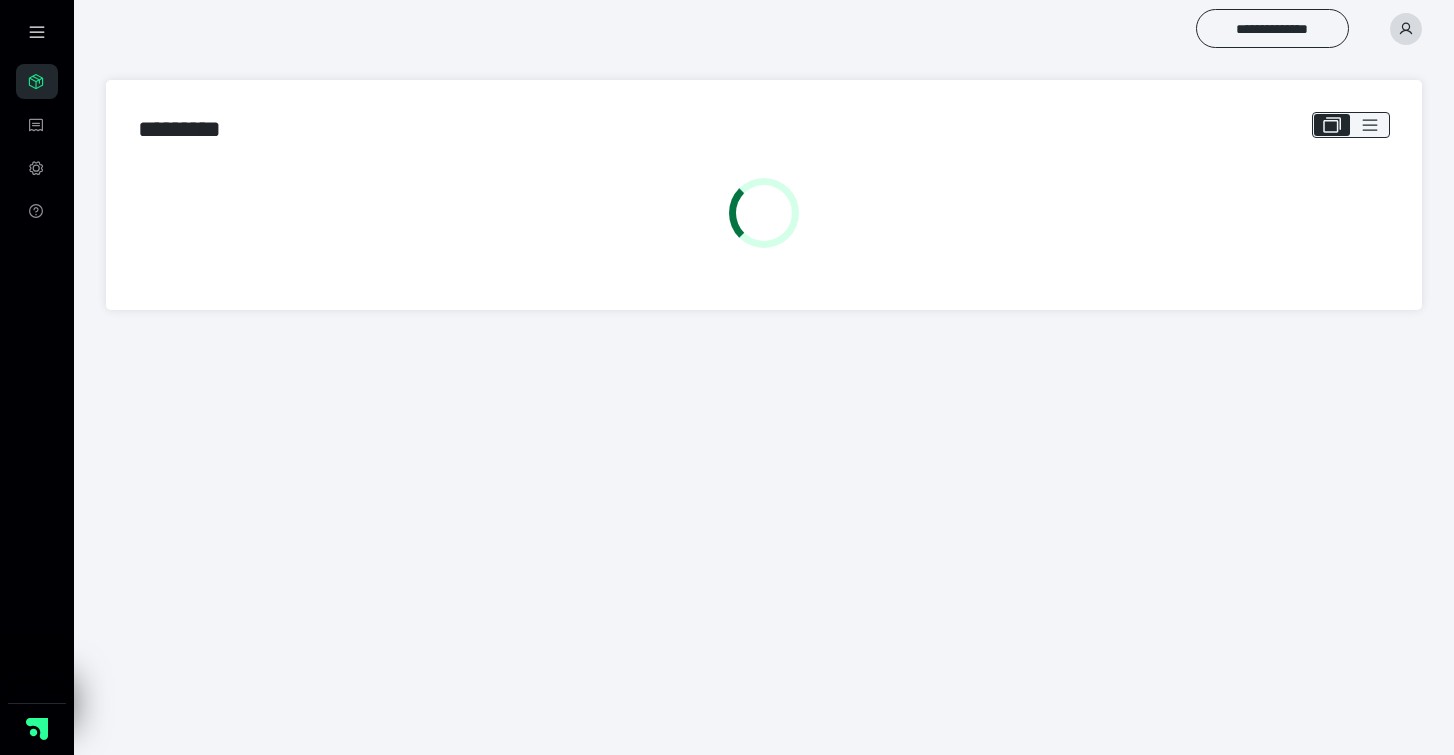 scroll, scrollTop: 0, scrollLeft: 0, axis: both 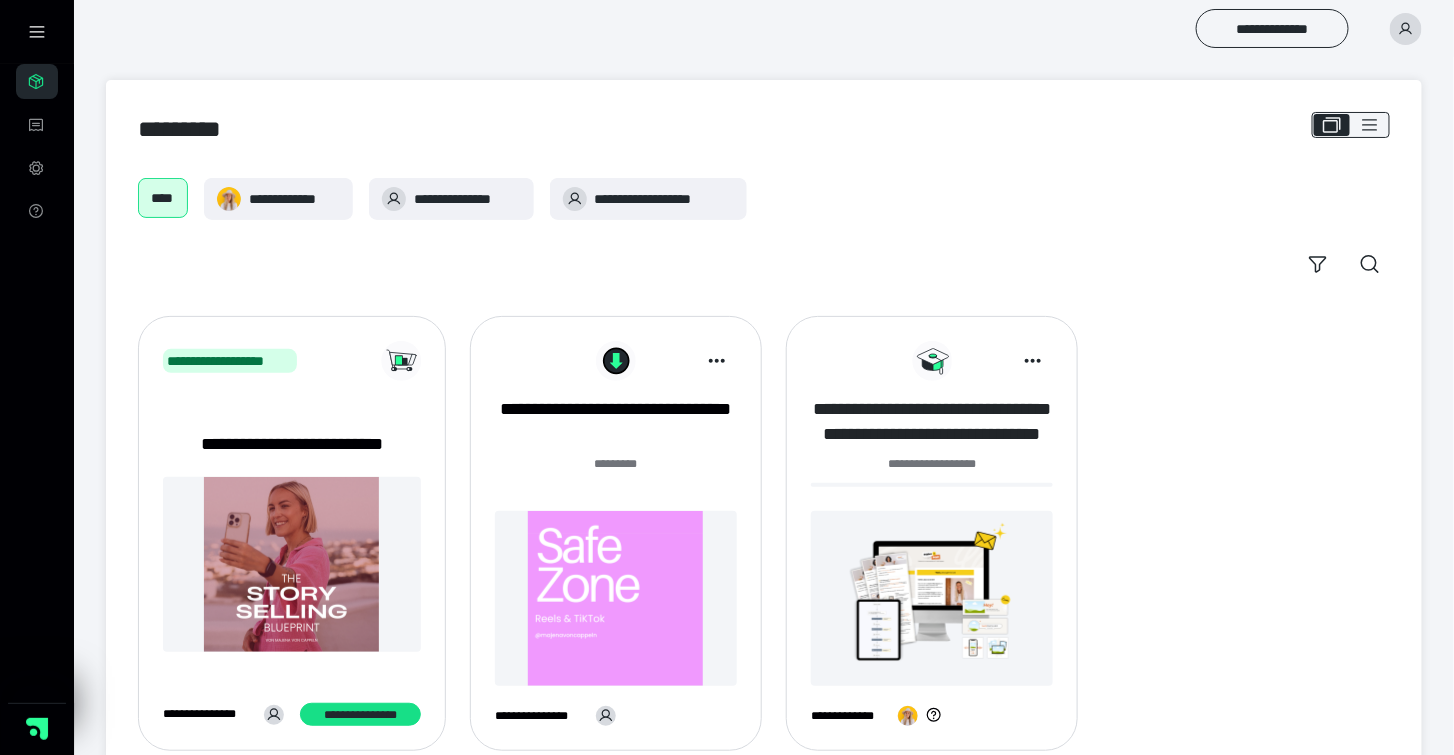 click on "**********" at bounding box center (932, 422) 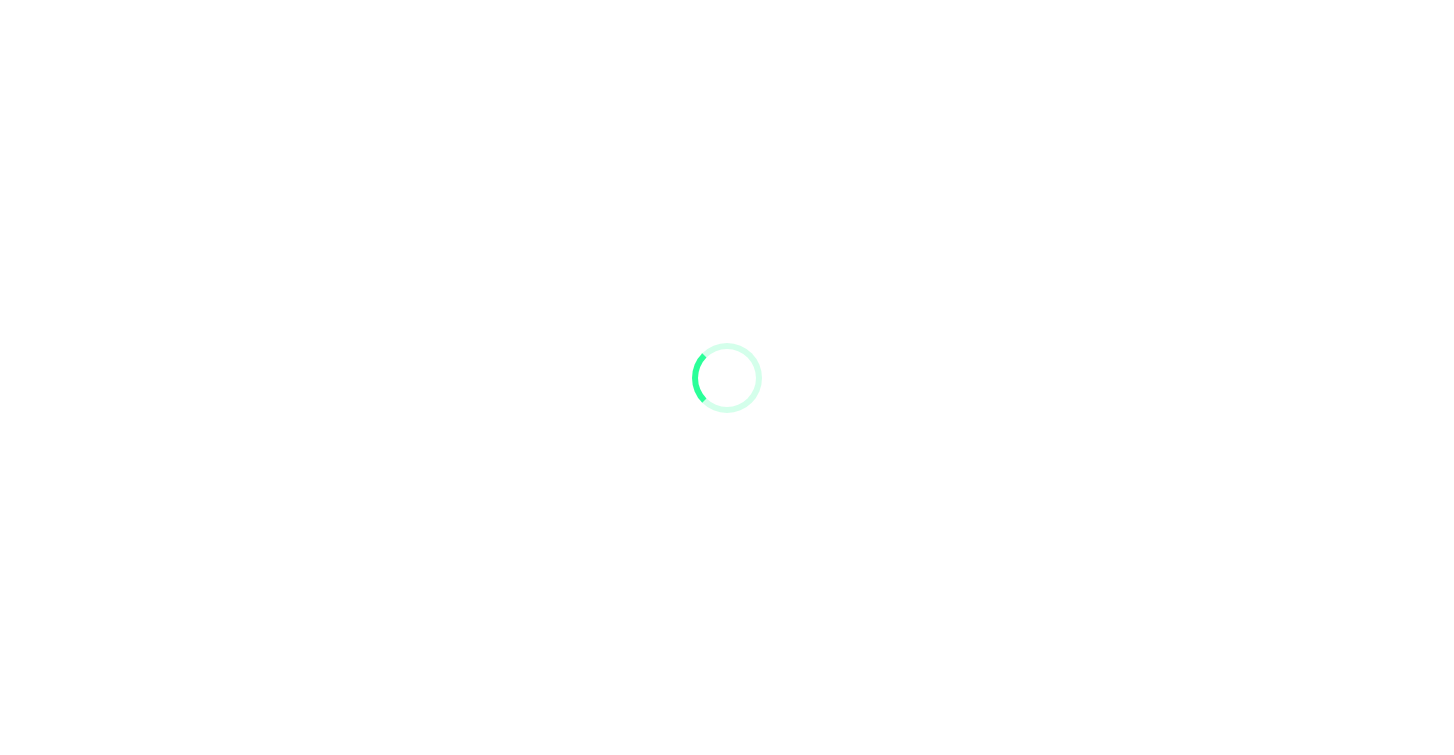 scroll, scrollTop: 0, scrollLeft: 0, axis: both 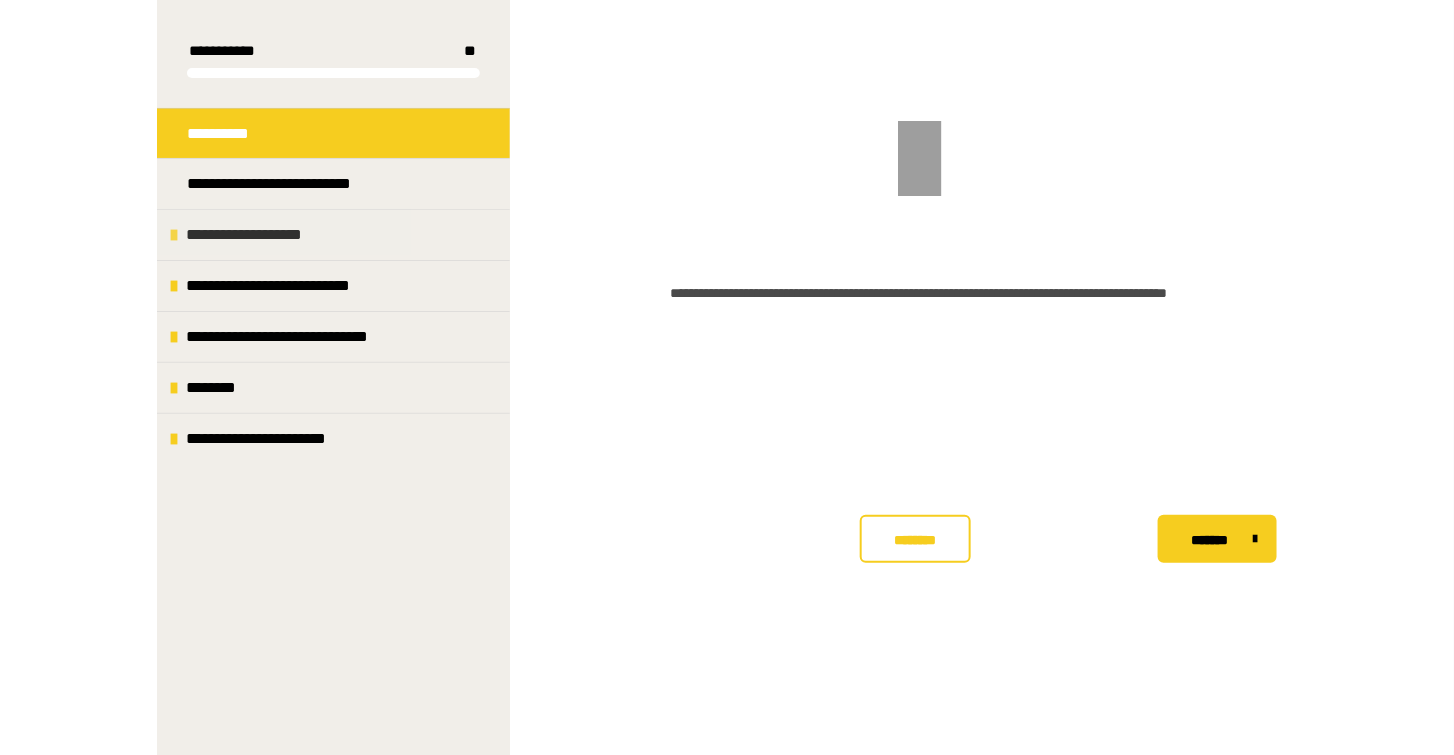 click on "**********" at bounding box center [333, 234] 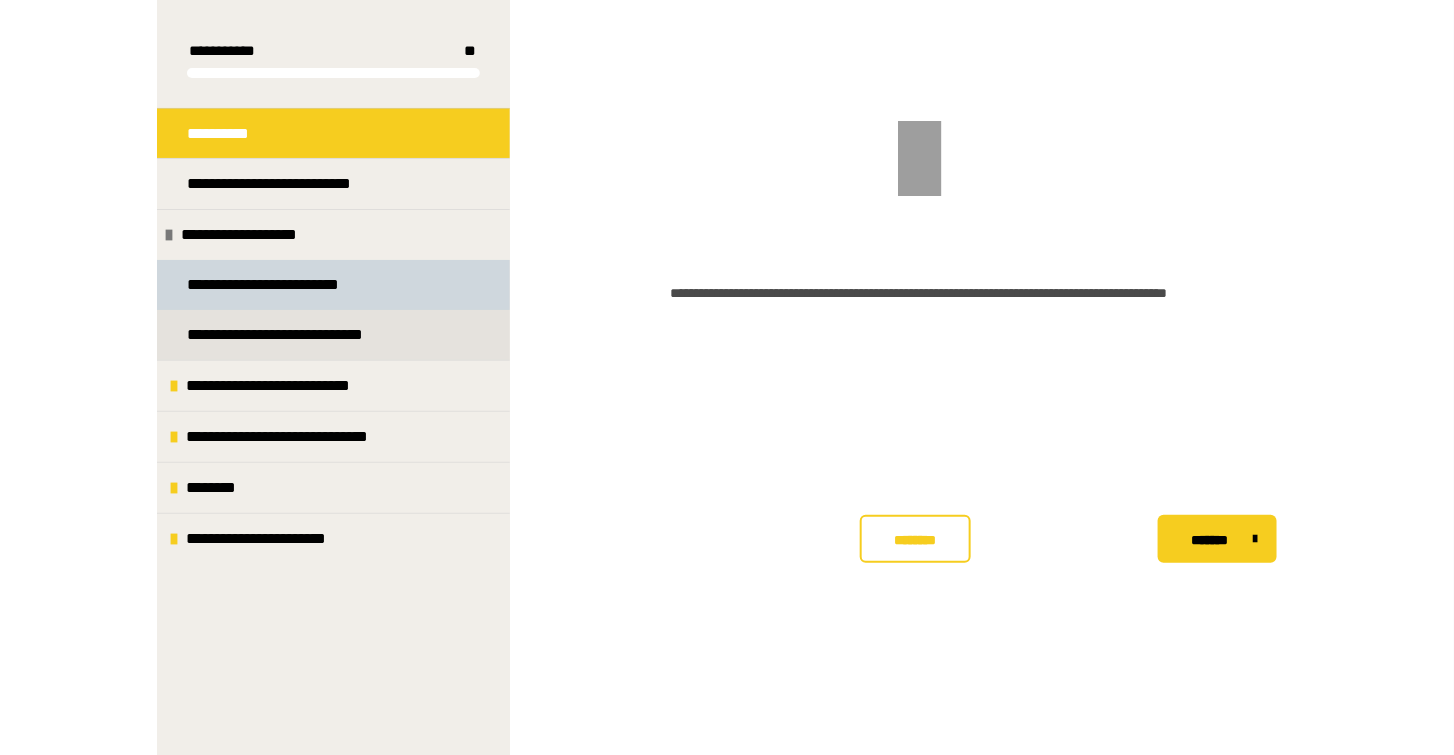 click on "**********" at bounding box center (287, 285) 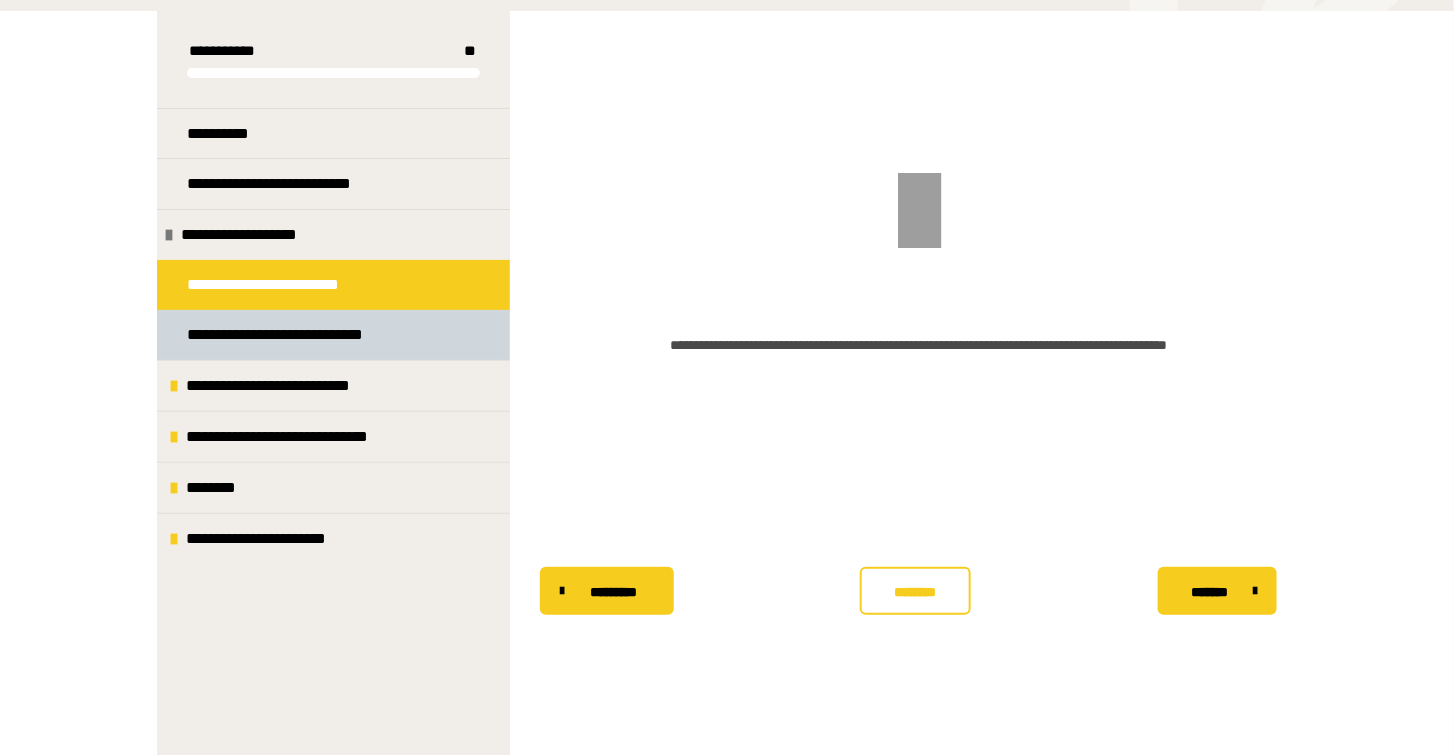 click on "**********" at bounding box center [300, 335] 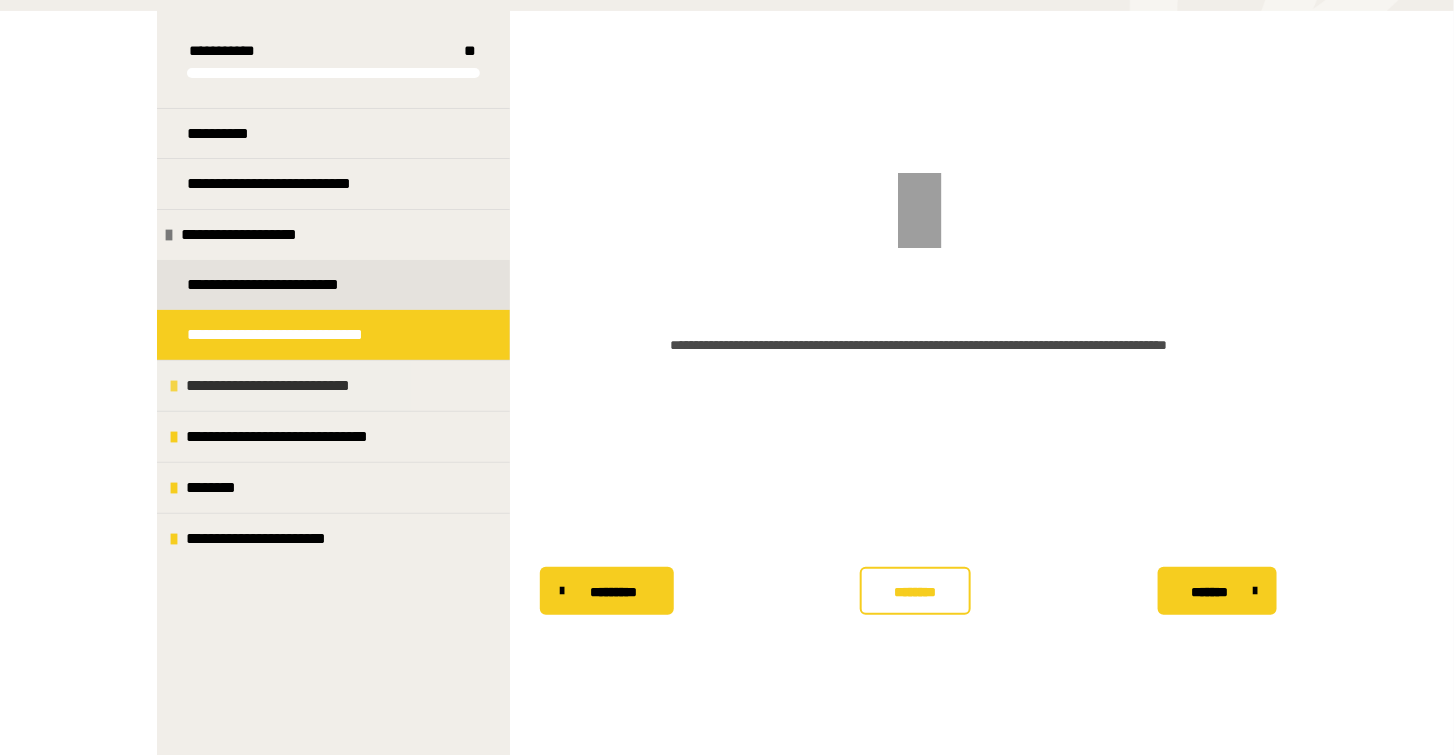 click on "**********" at bounding box center (291, 386) 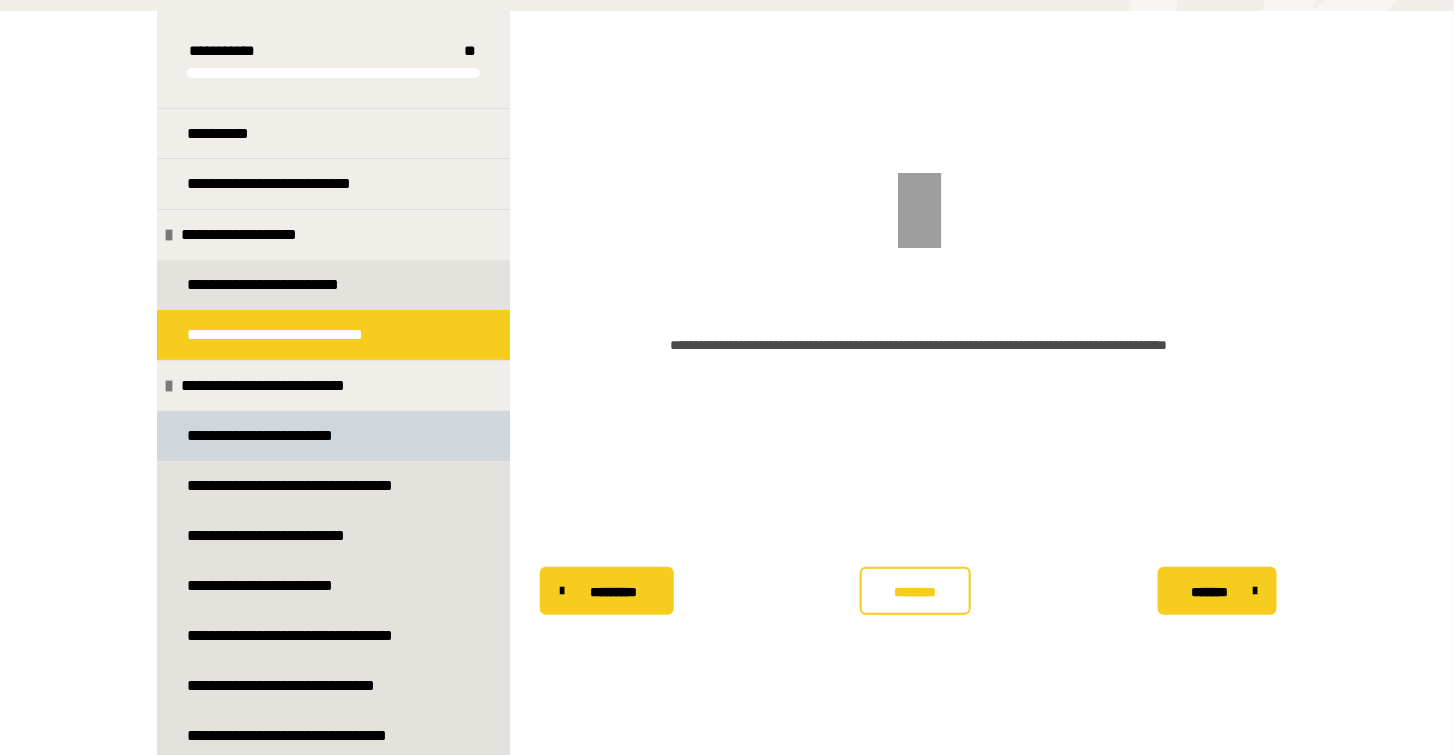 click on "**********" at bounding box center (282, 436) 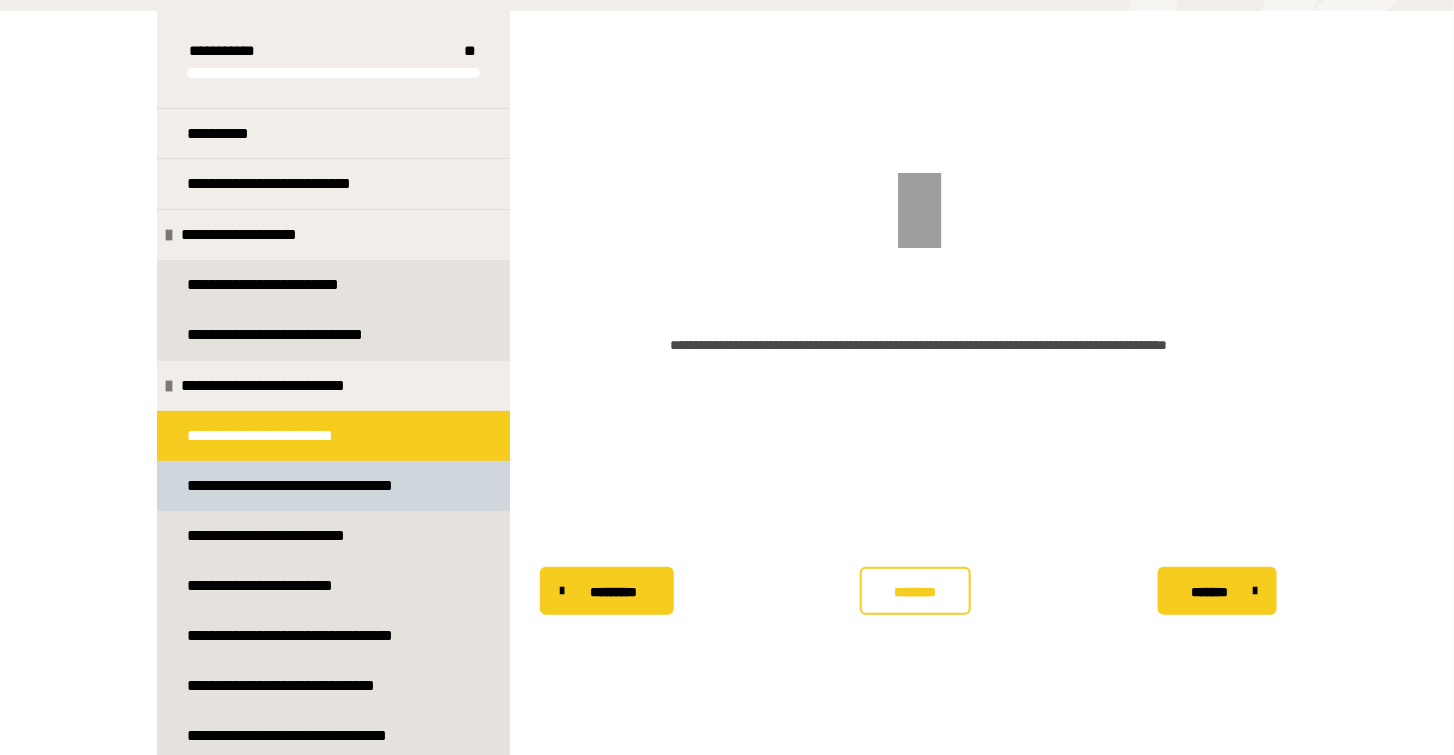 click on "**********" at bounding box center (317, 486) 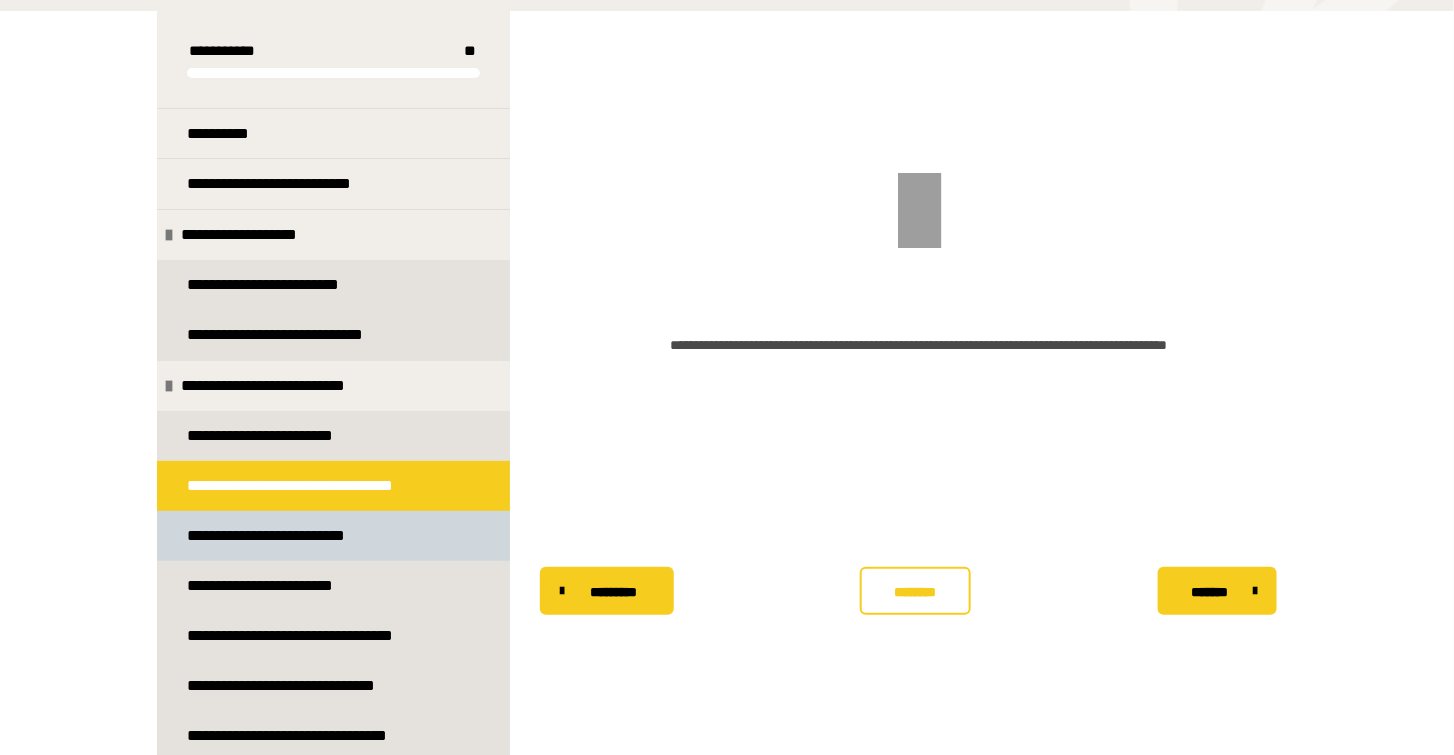 click on "**********" at bounding box center (278, 536) 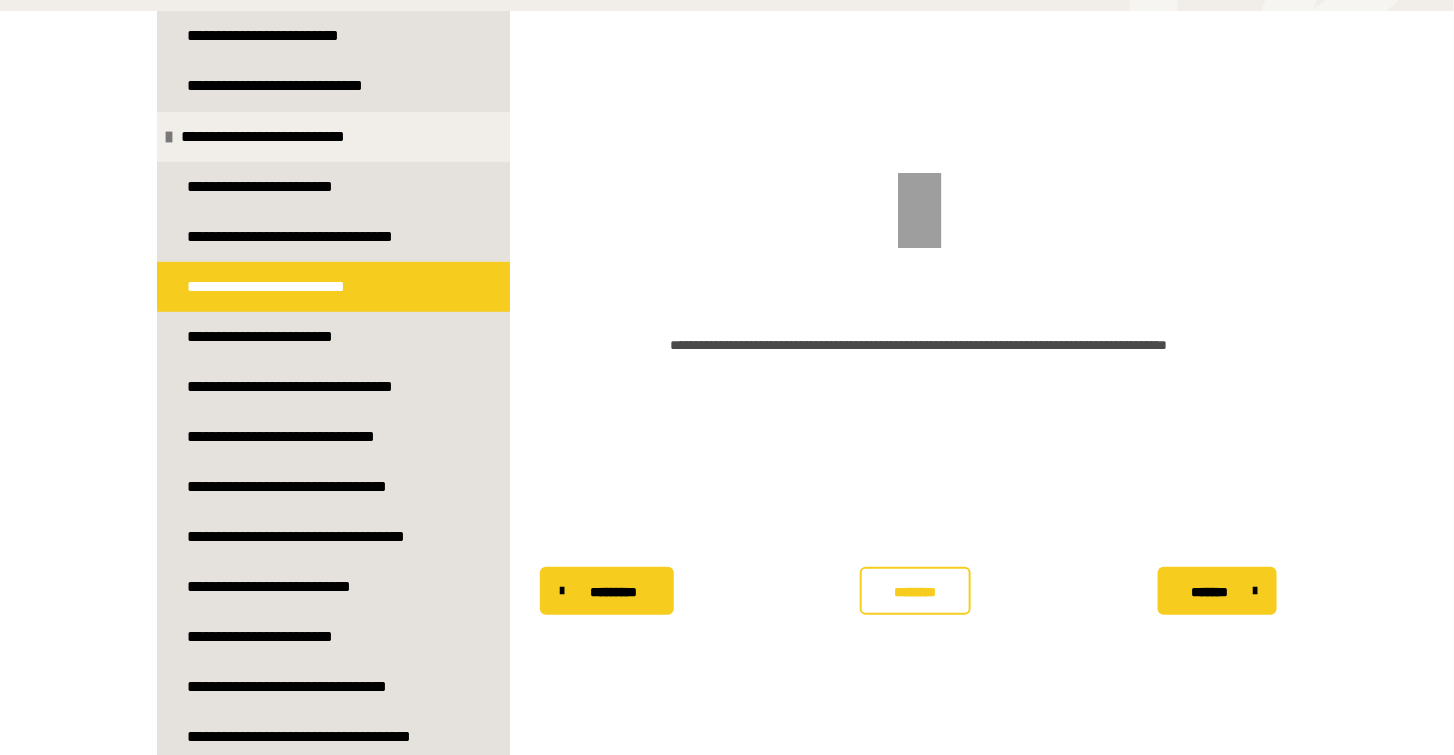 scroll, scrollTop: 423, scrollLeft: 0, axis: vertical 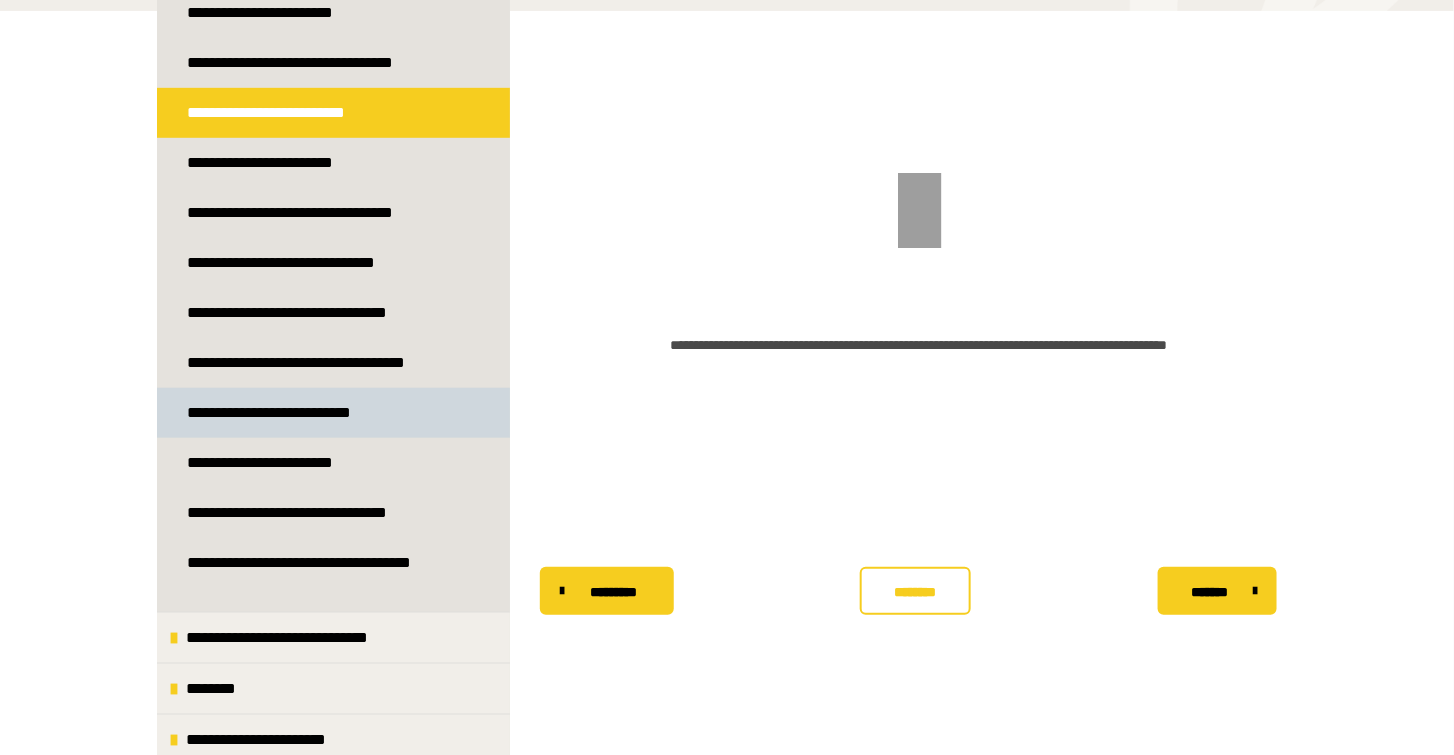 click on "**********" at bounding box center [282, 413] 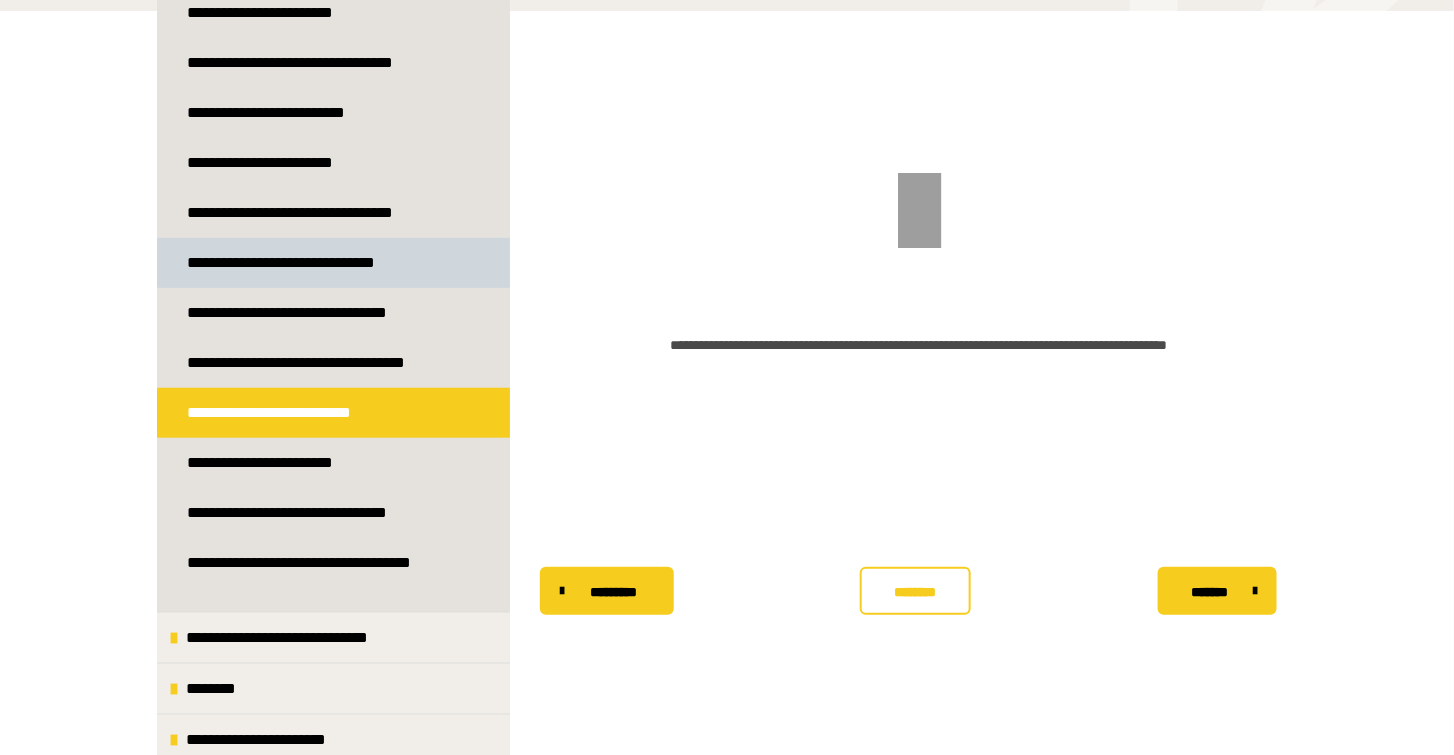 click on "**********" at bounding box center [297, 263] 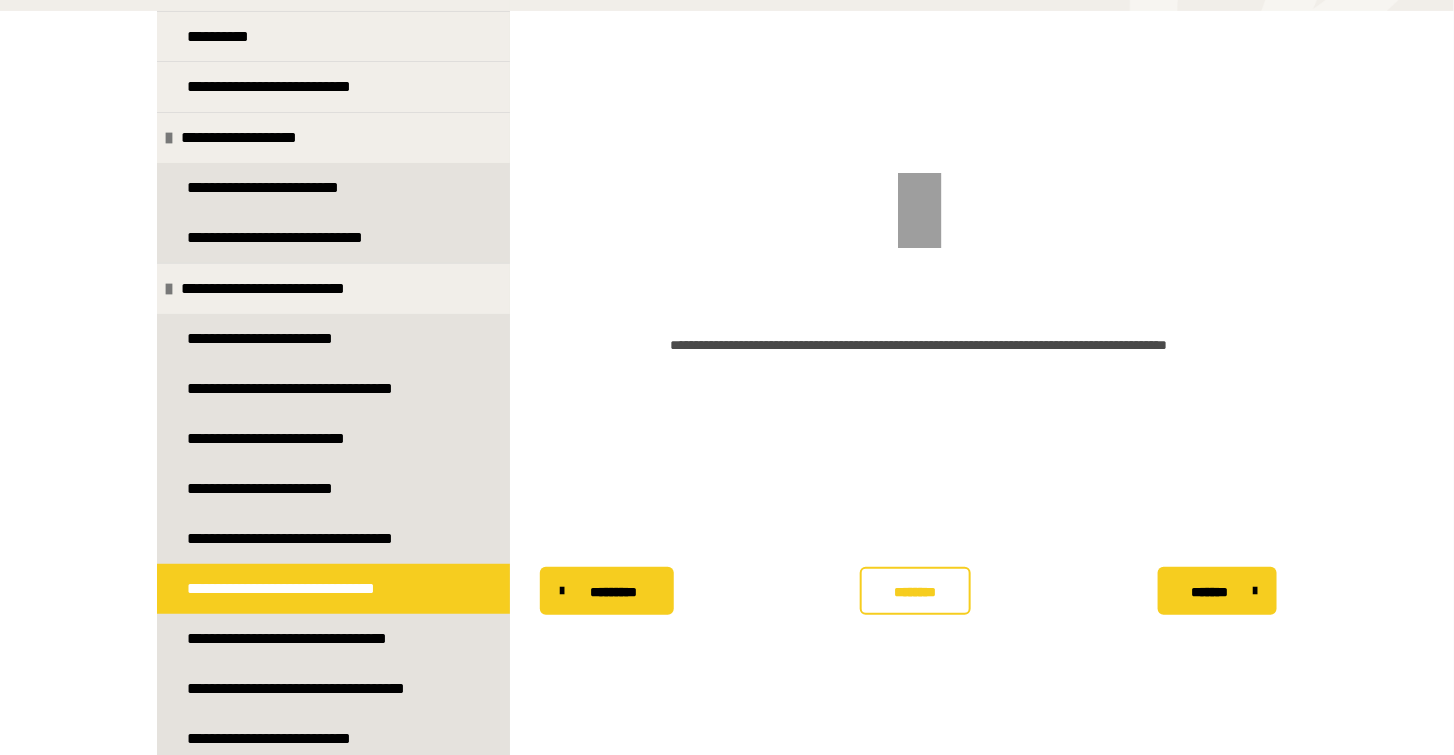 scroll, scrollTop: 0, scrollLeft: 0, axis: both 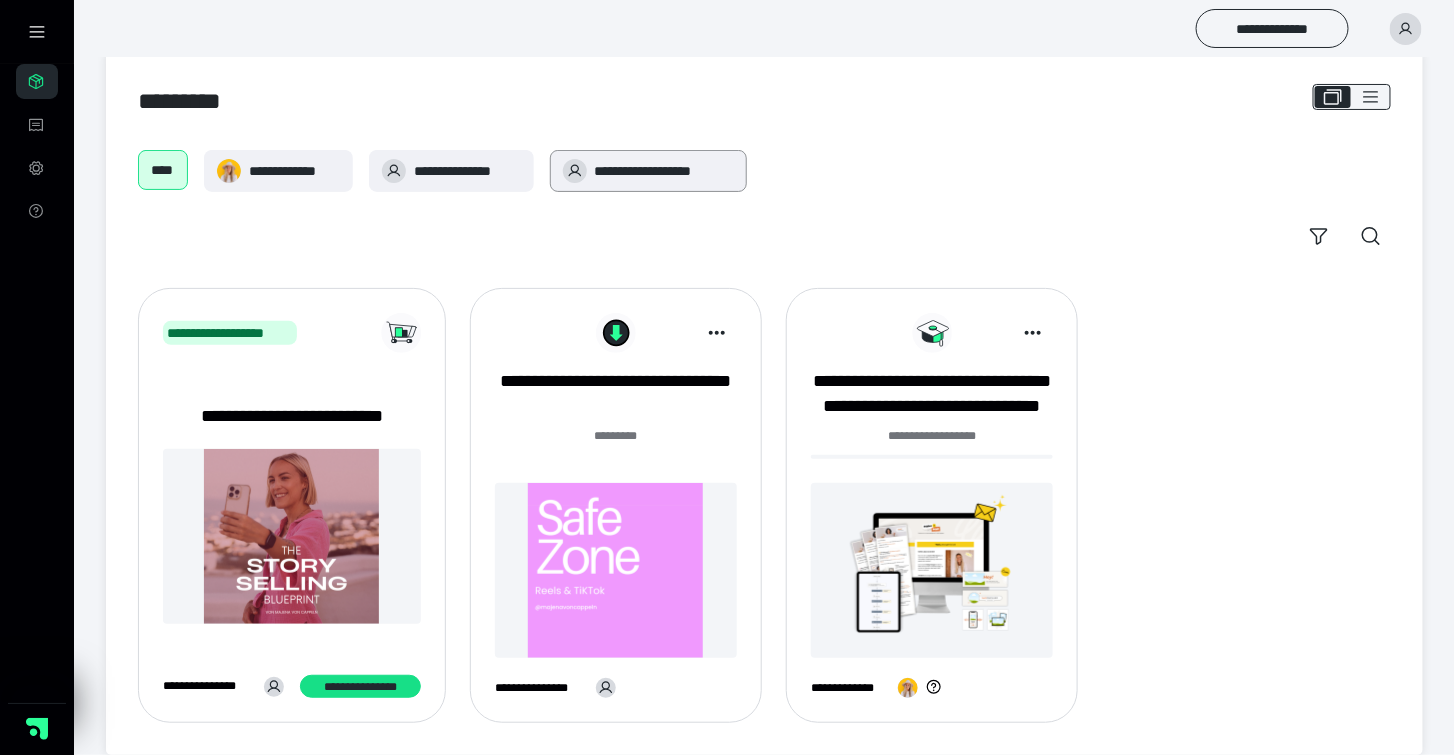 click on "**********" at bounding box center (665, 171) 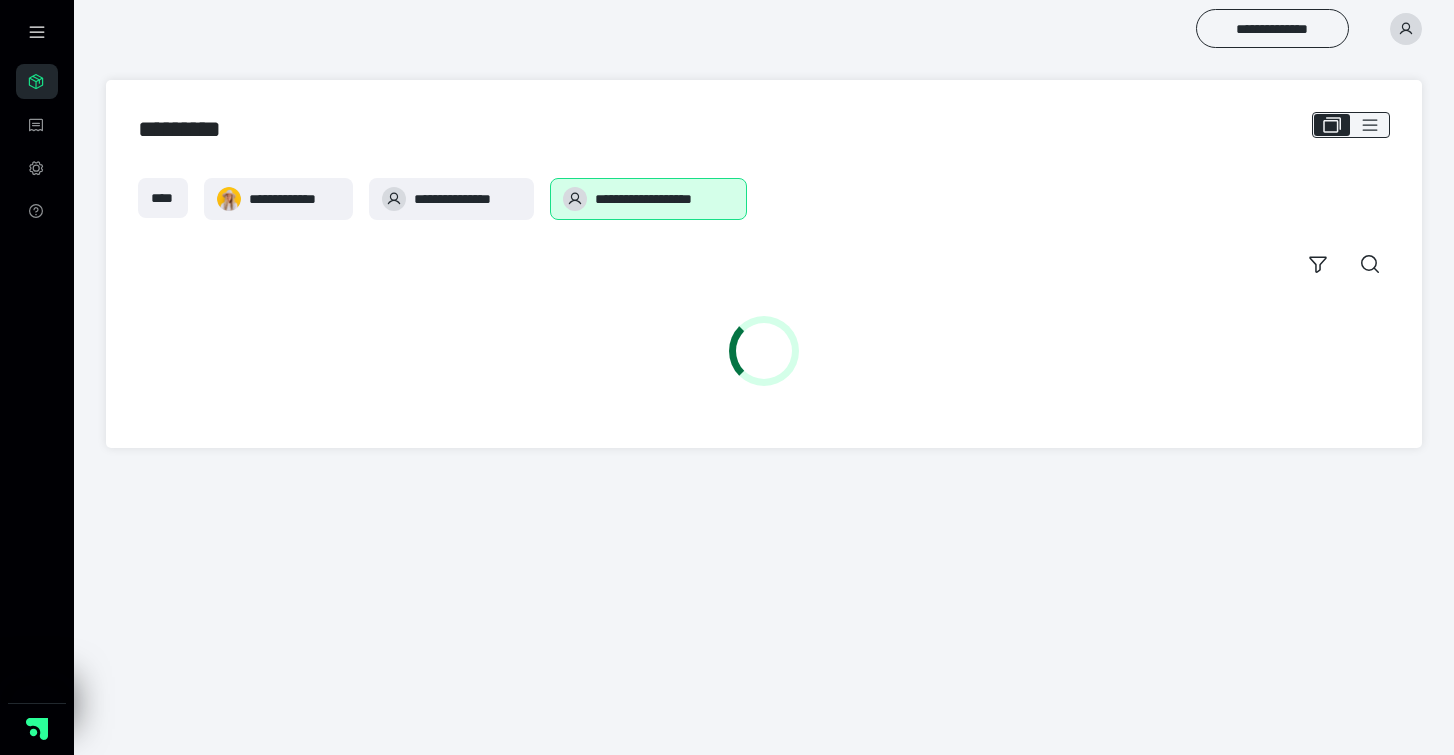 scroll, scrollTop: 0, scrollLeft: 0, axis: both 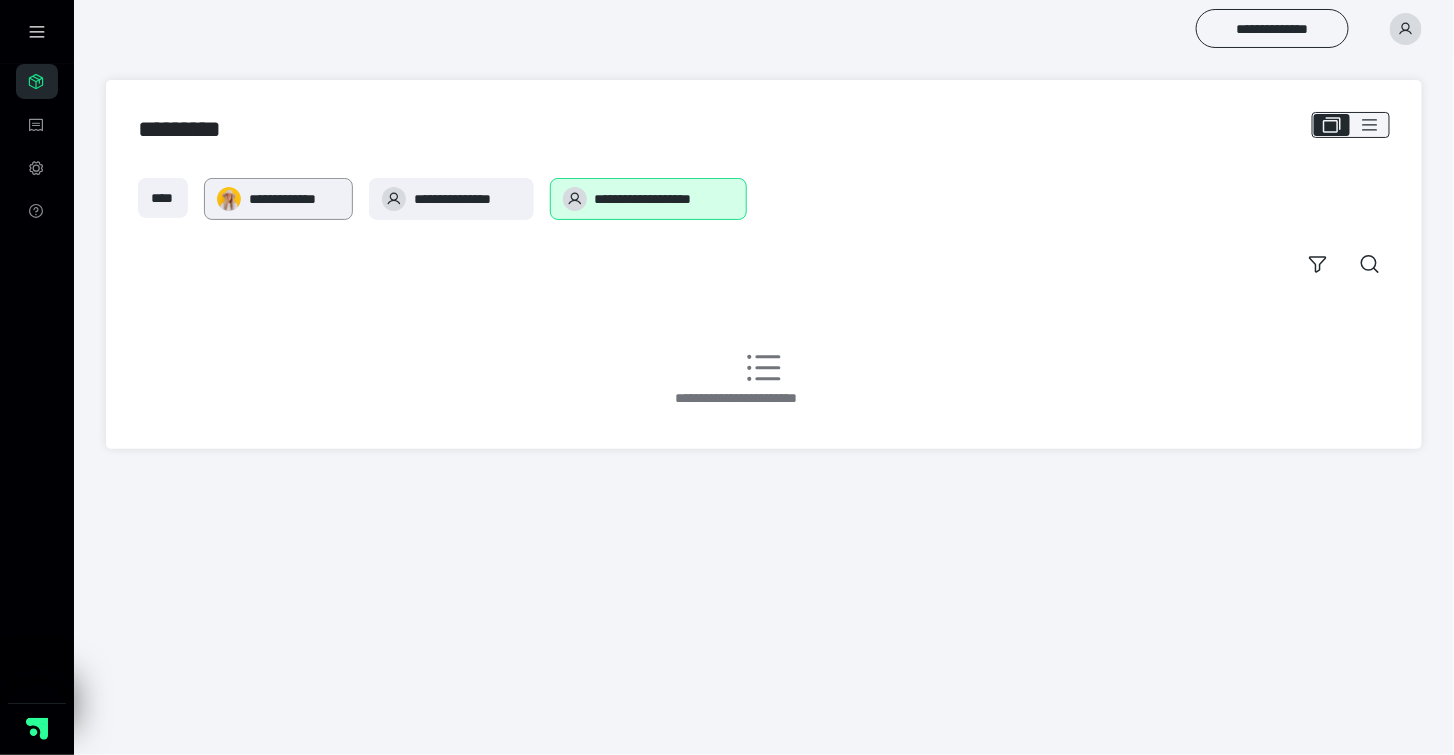 click on "**********" at bounding box center (278, 199) 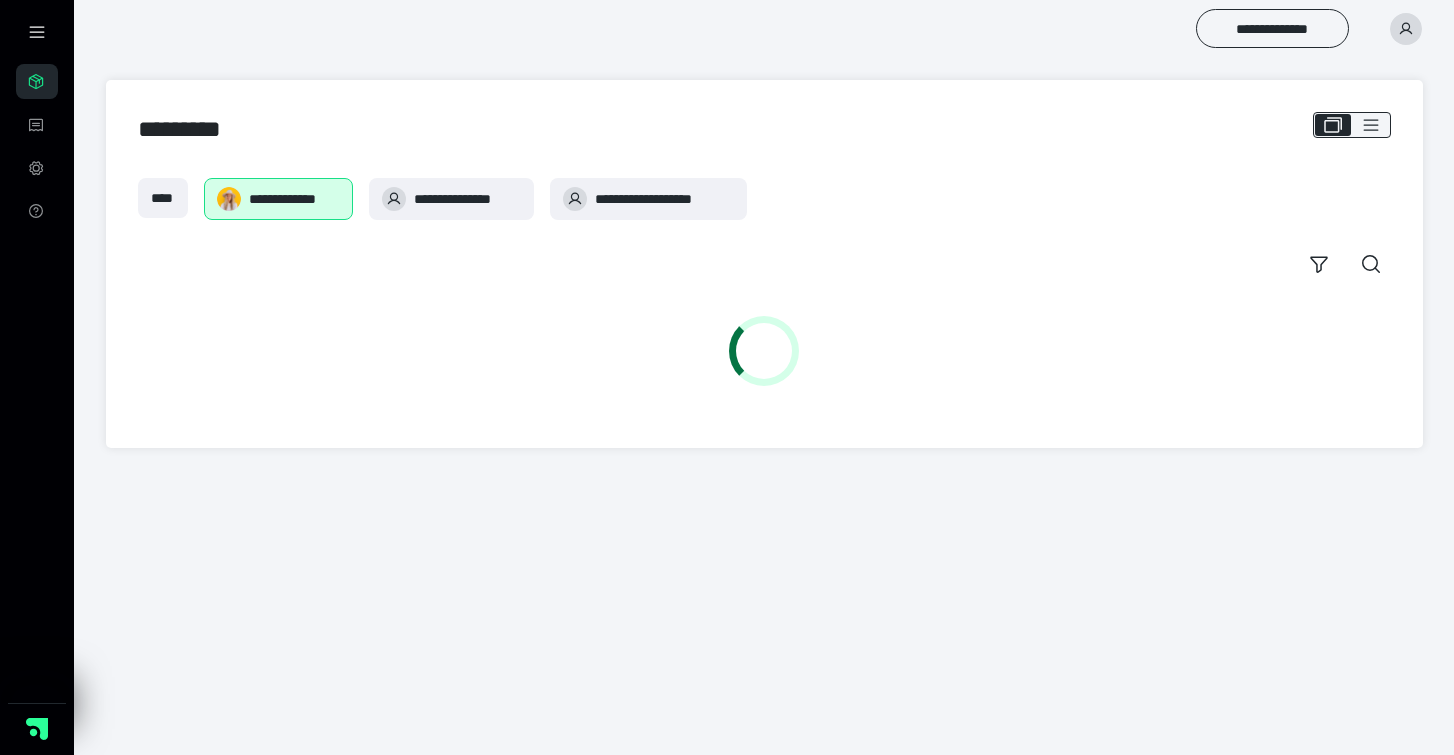 scroll, scrollTop: 0, scrollLeft: 0, axis: both 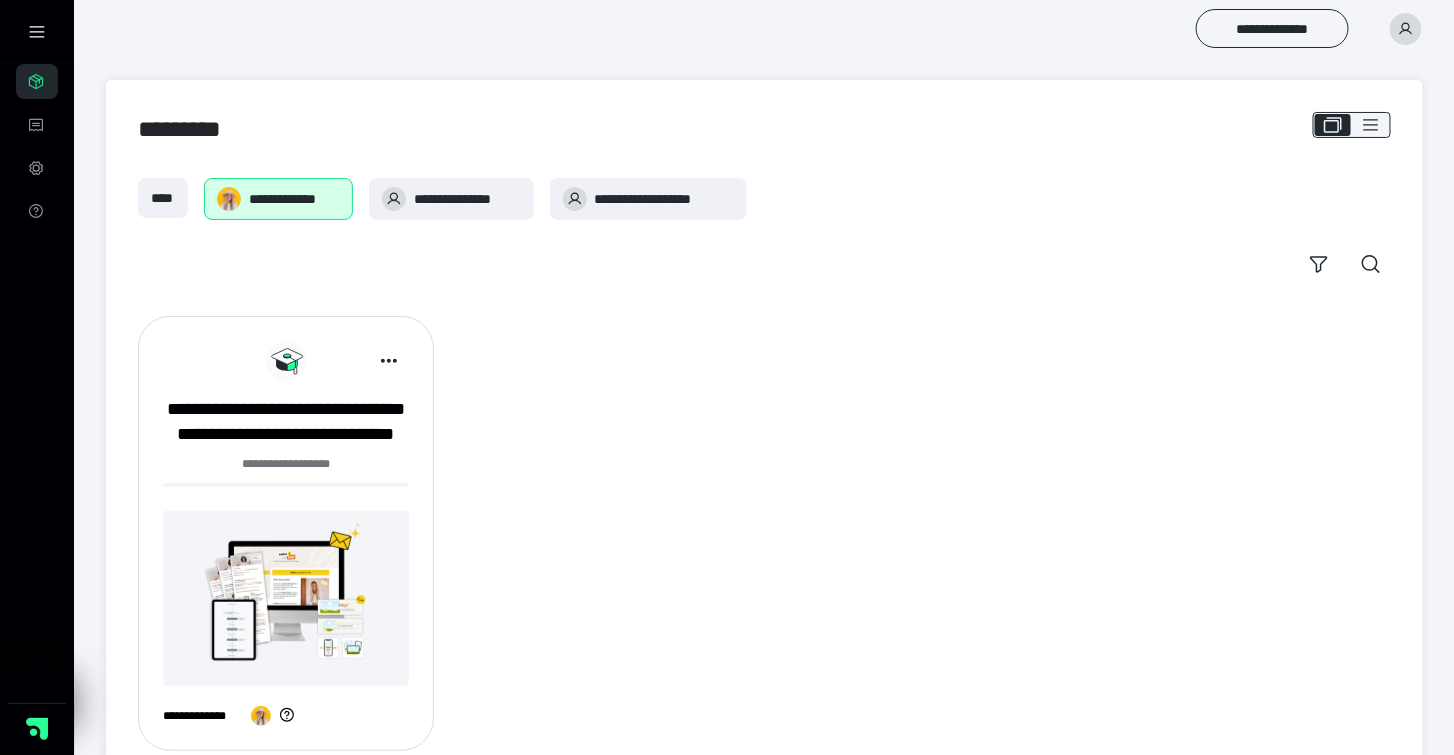 click on "**********" at bounding box center (286, 475) 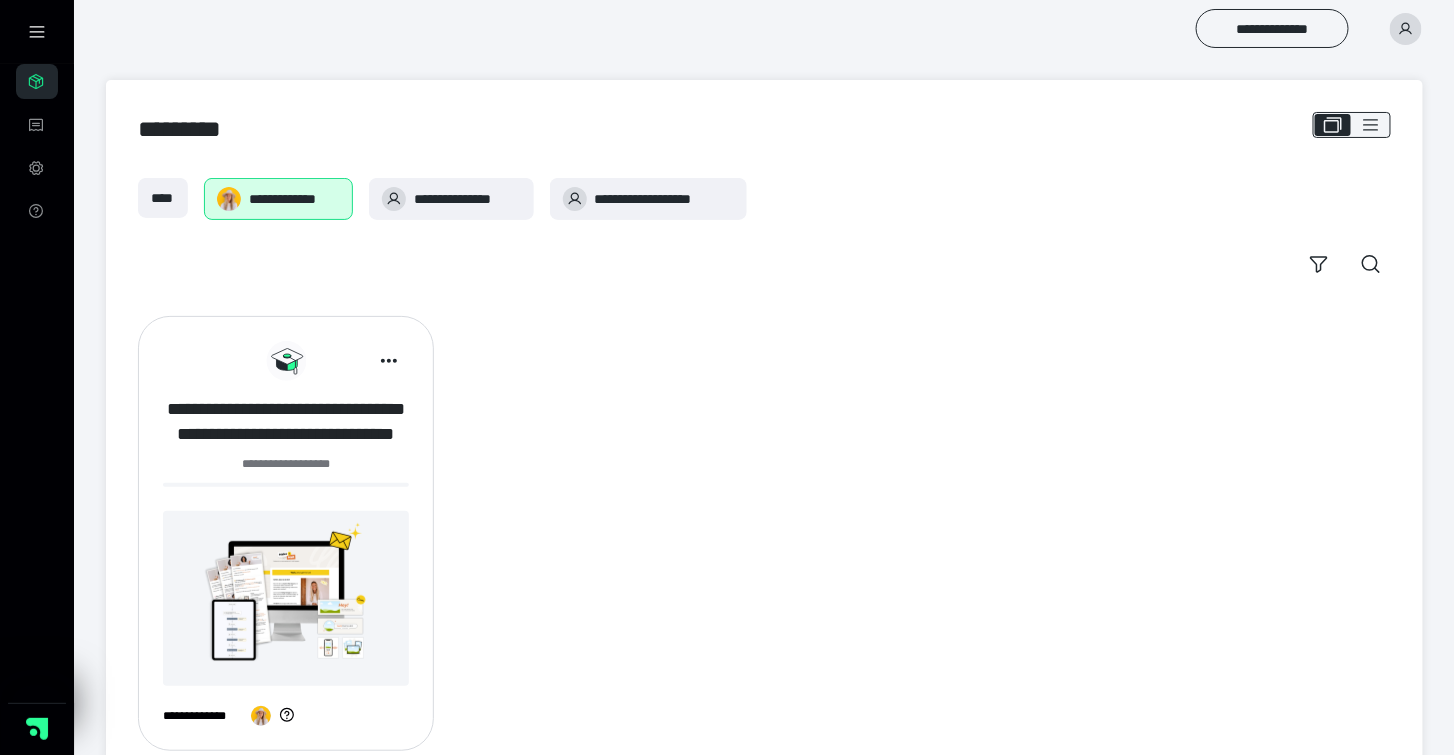 click on "**********" at bounding box center (286, 422) 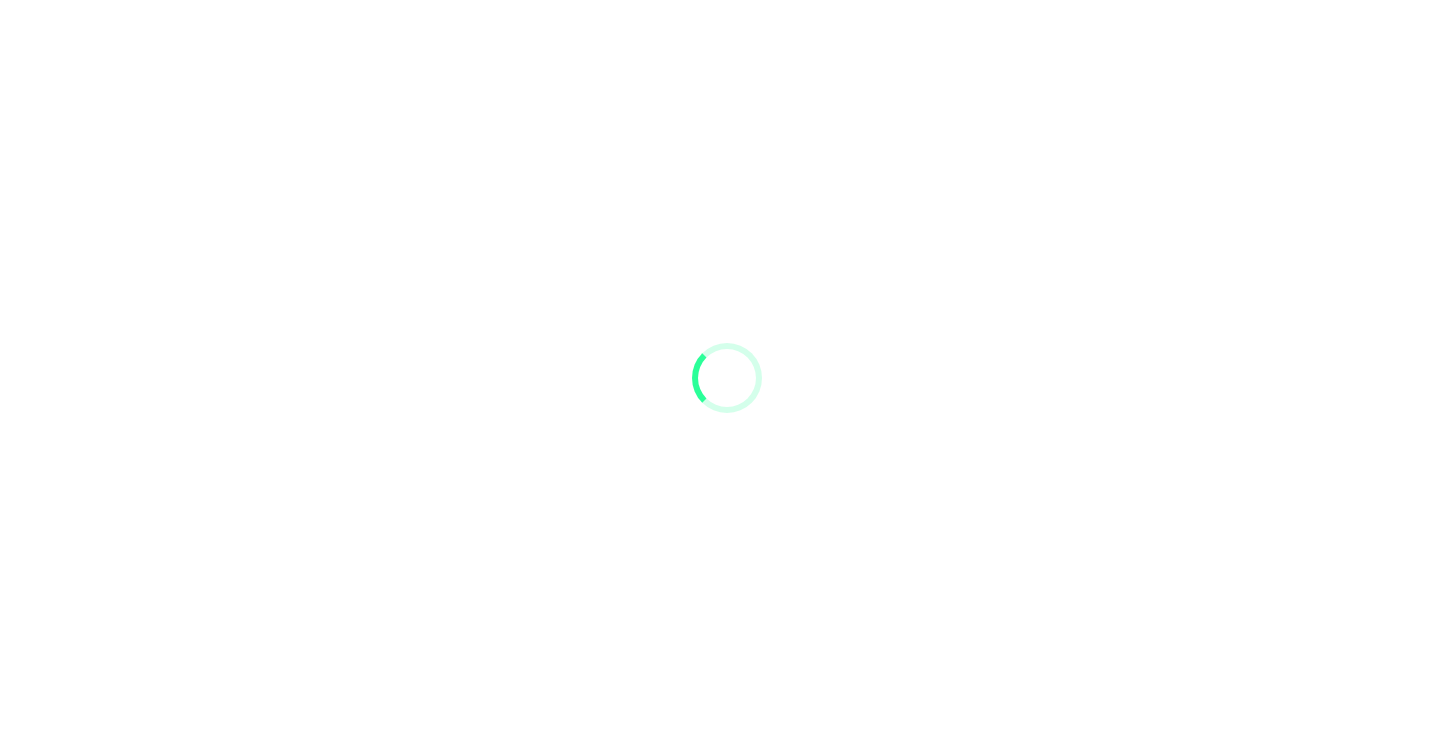 scroll, scrollTop: 0, scrollLeft: 0, axis: both 